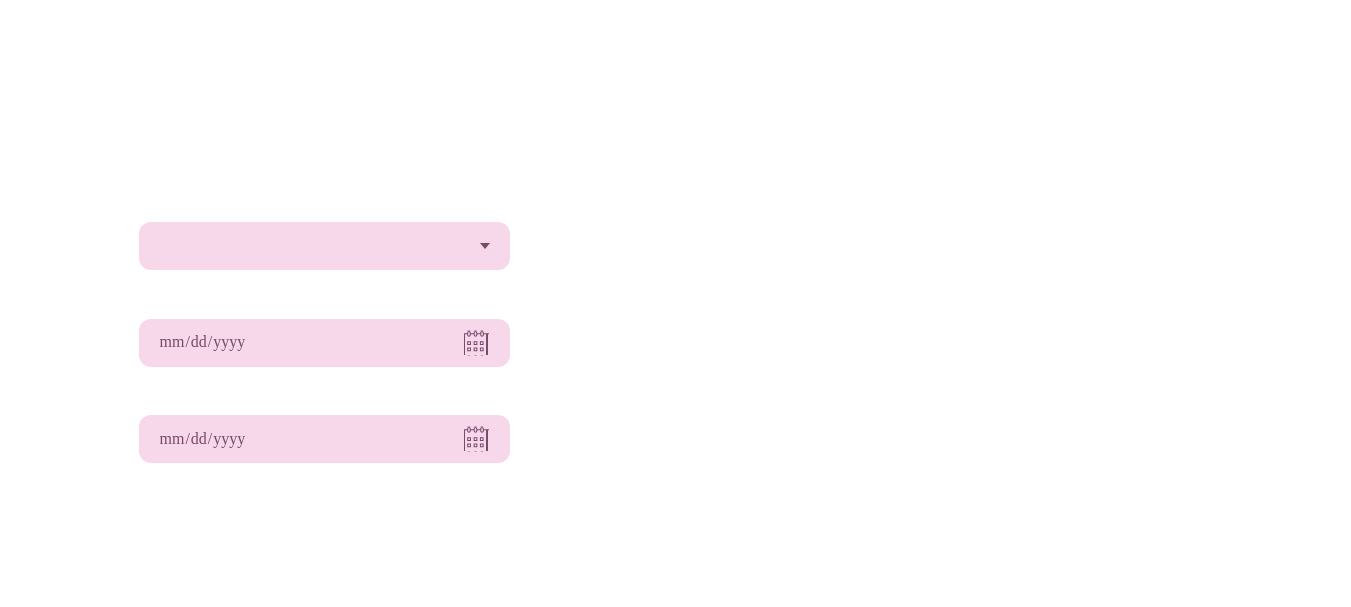 scroll, scrollTop: 0, scrollLeft: 0, axis: both 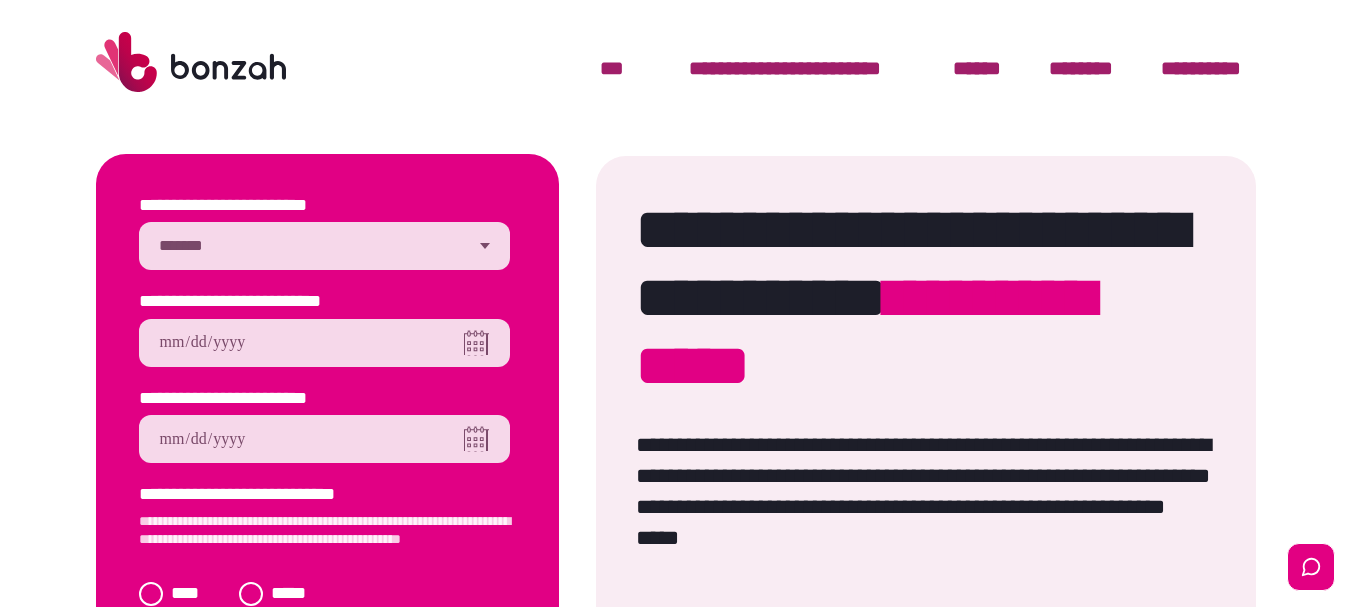 click on "[STREET_ADDRESS], [CITY], [STATE] [ZIP]" at bounding box center [324, 246] 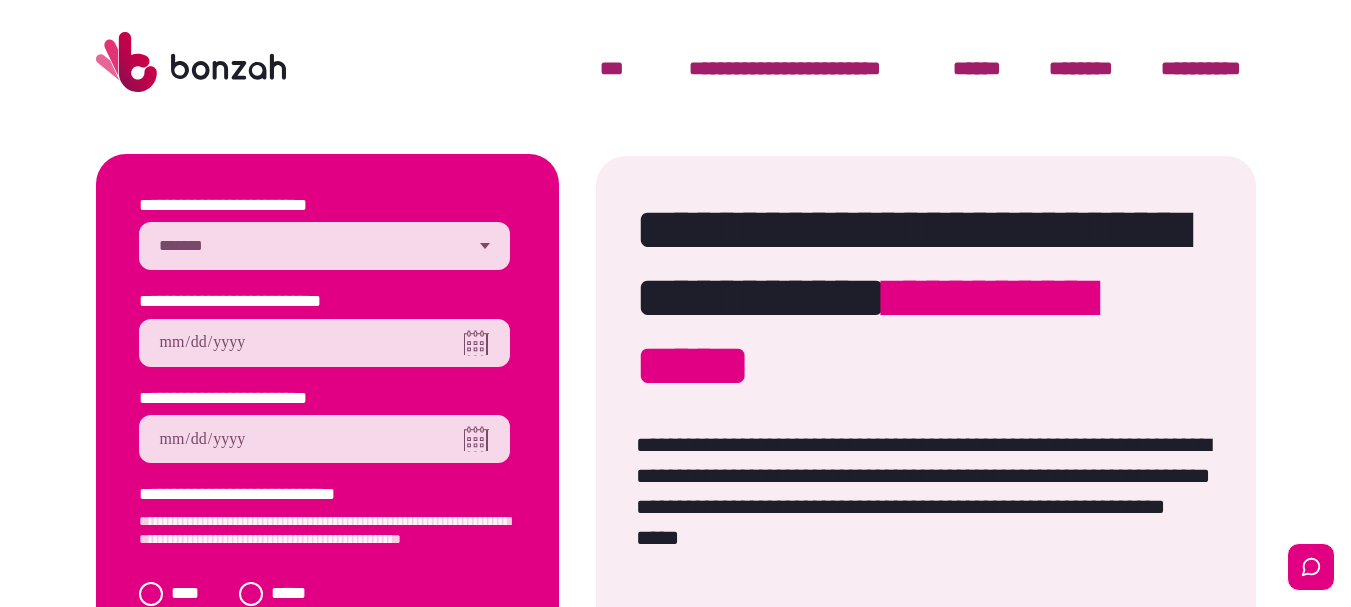 select on "[NAME]" 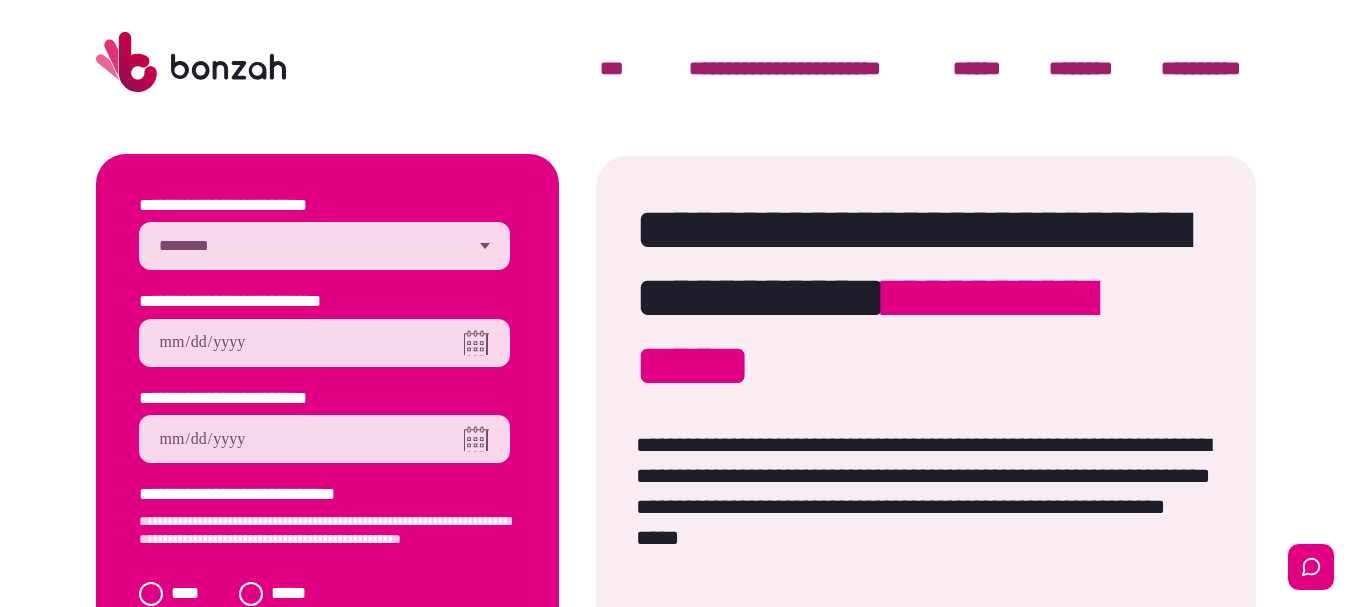click on "[STREET_ADDRESS], [CITY], [STATE] [ZIP]" at bounding box center [324, 246] 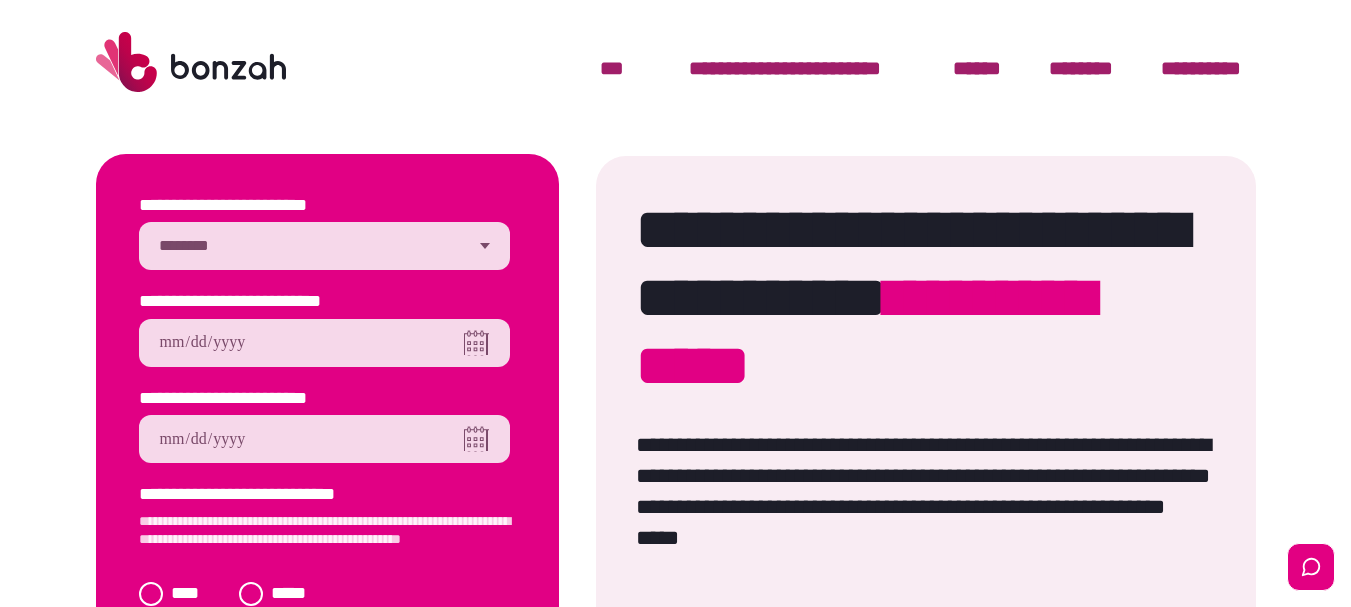 type on "[STREET_ADDRESS], [CITY], [STATE] [ZIP]" 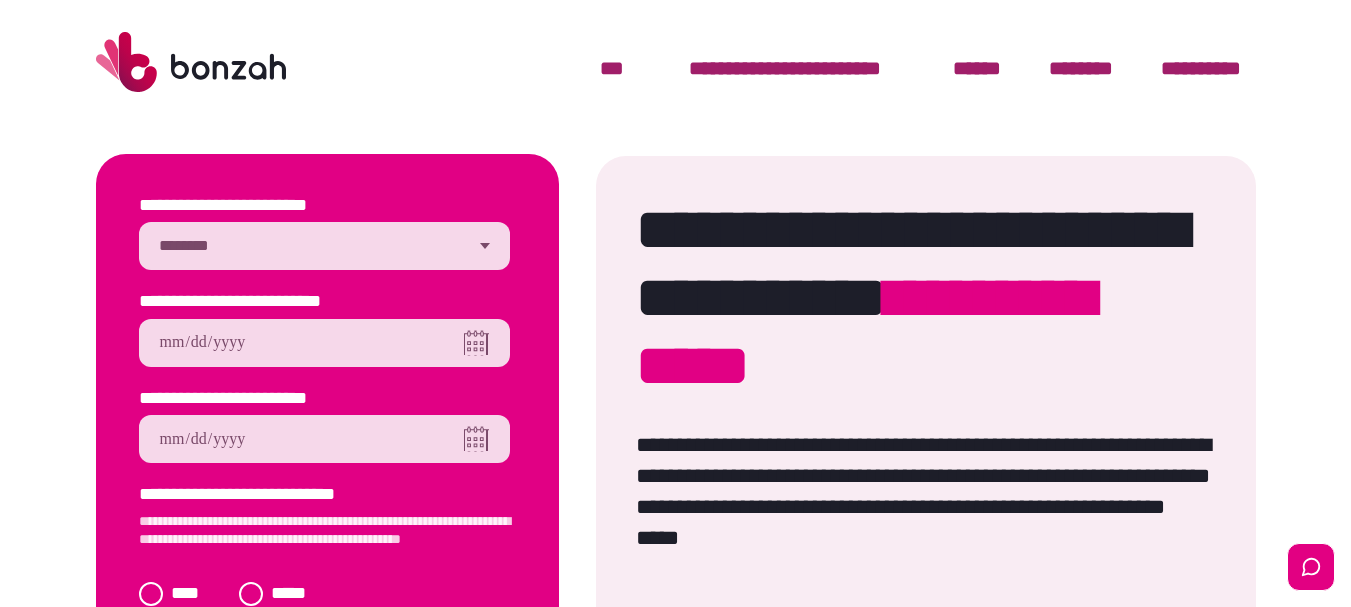 click at bounding box center [324, 439] 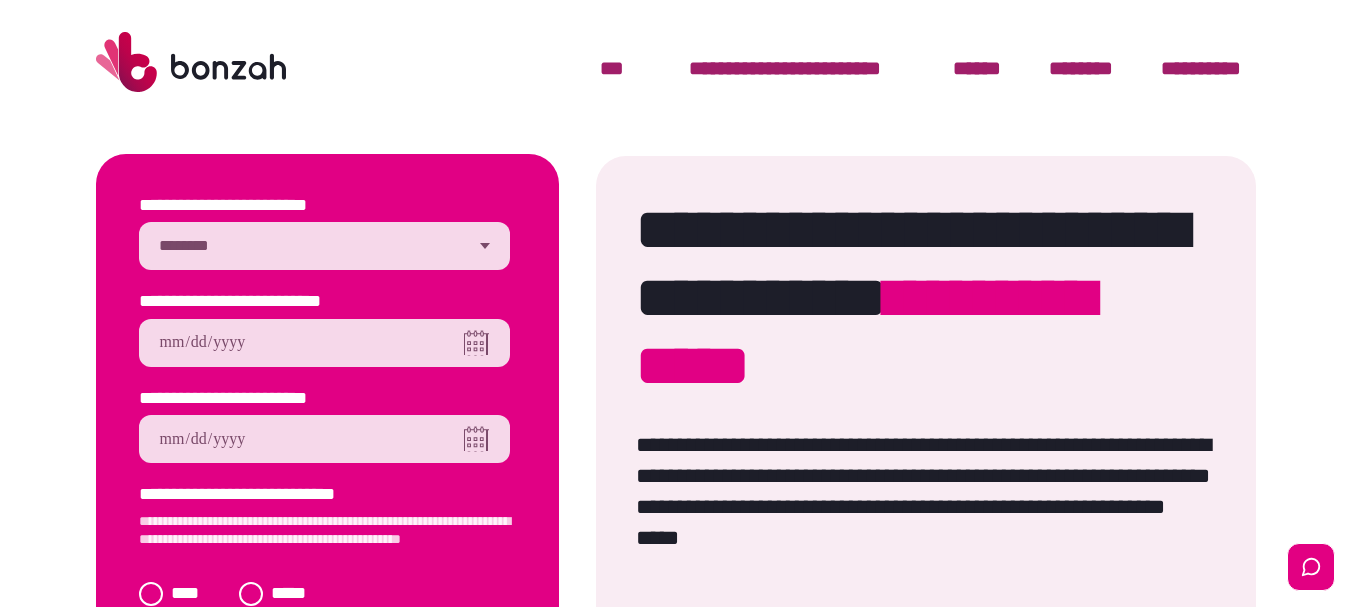 type on "[STREET_ADDRESS], [CITY], [STATE] [ZIP]" 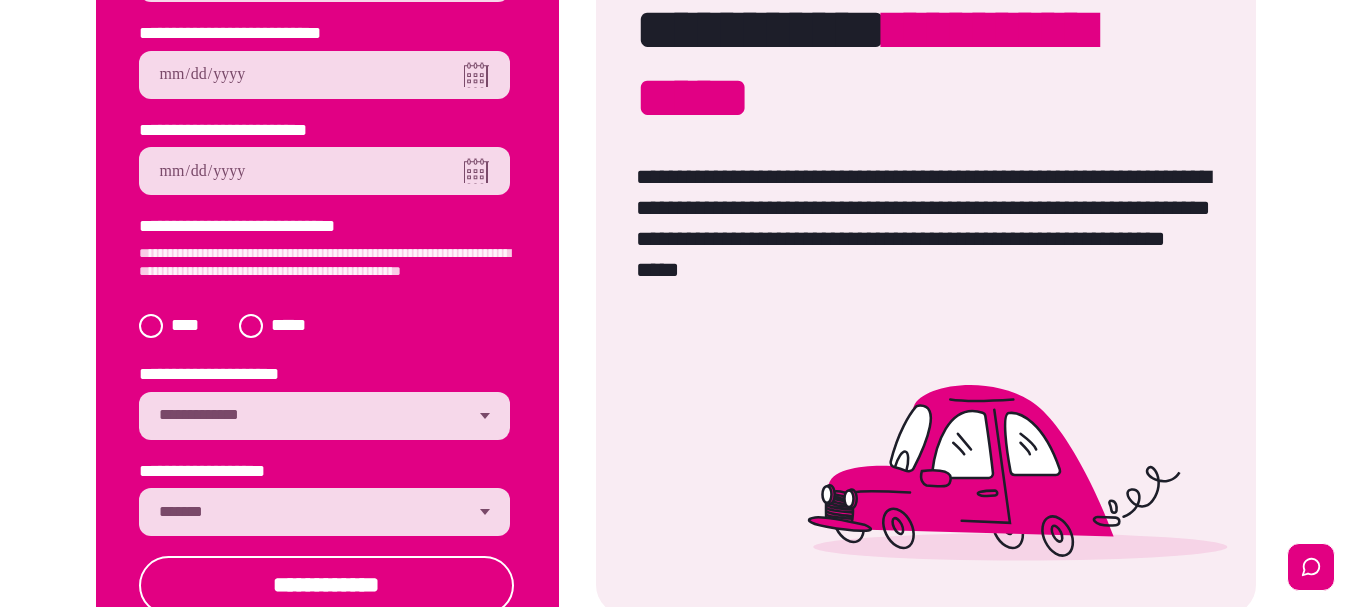 scroll, scrollTop: 278, scrollLeft: 0, axis: vertical 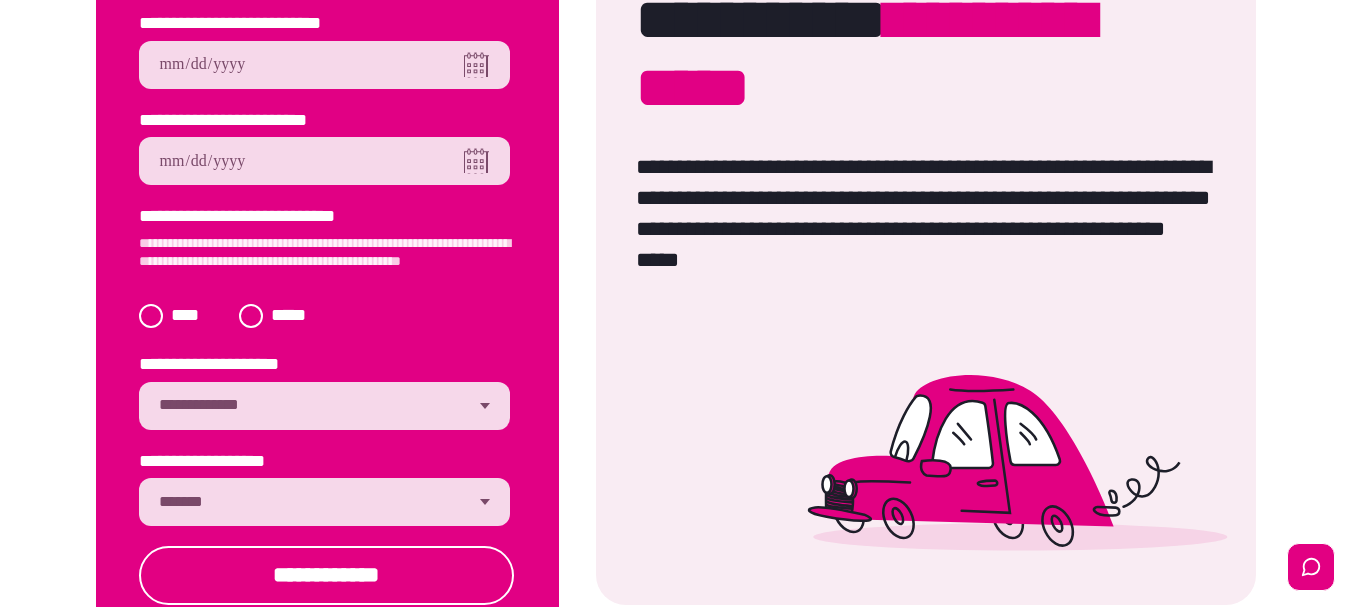 click on "[STREET_ADDRESS], [CITY], [STATE] [ZIP]" at bounding box center (324, 406) 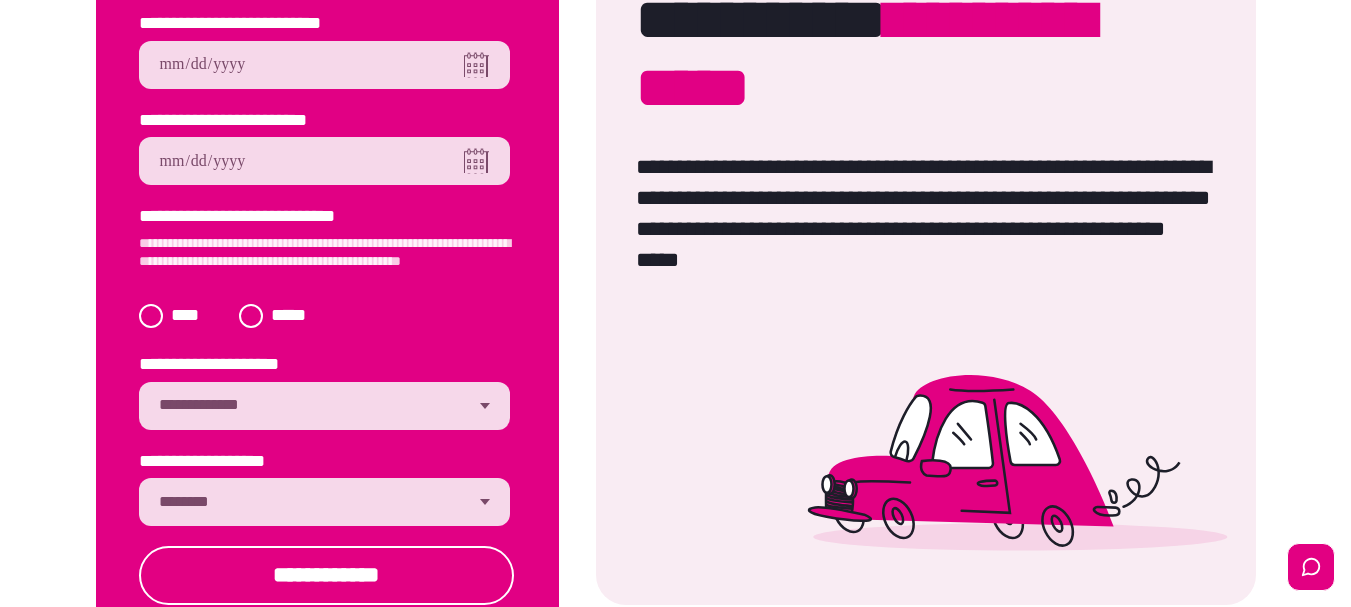 click on "[STREET_ADDRESS], [CITY], [STATE] [ZIP]" at bounding box center (324, 502) 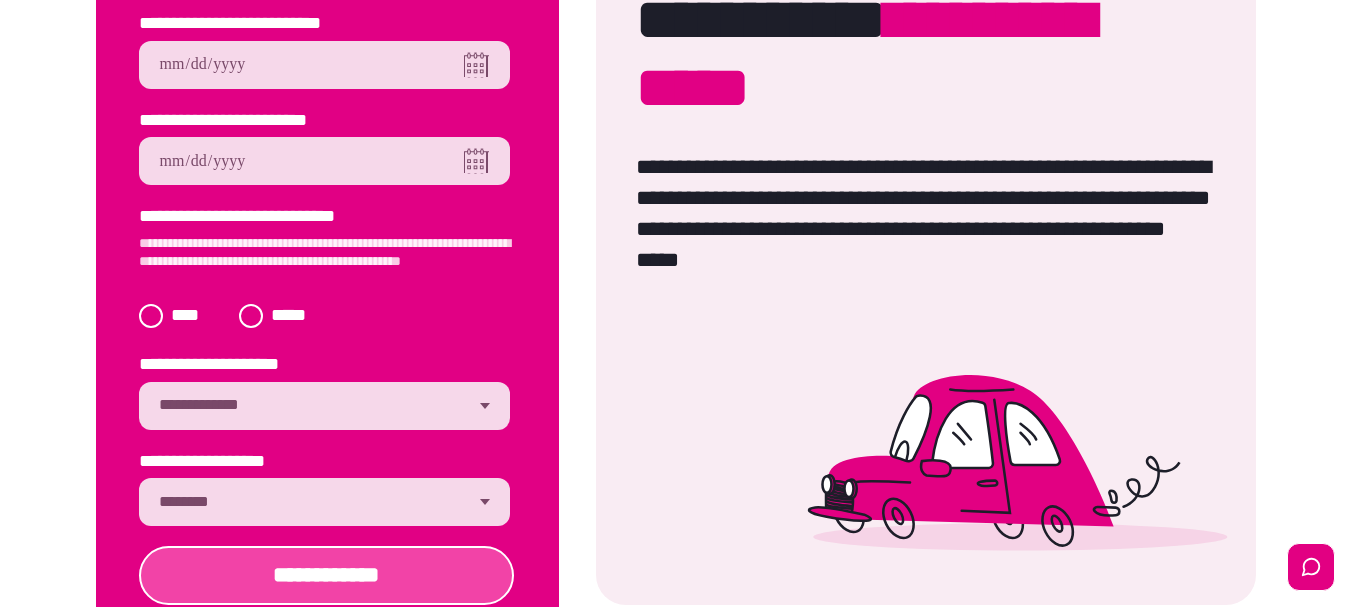 click on "[NAME]" at bounding box center [326, 575] 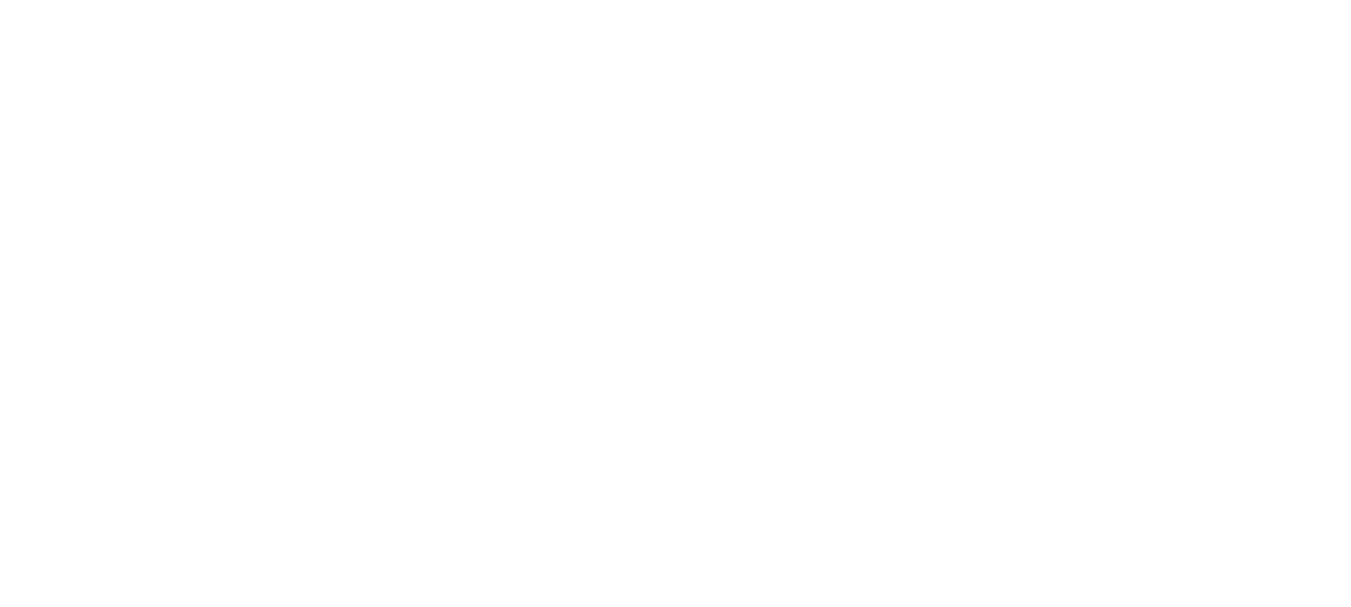 scroll, scrollTop: 0, scrollLeft: 0, axis: both 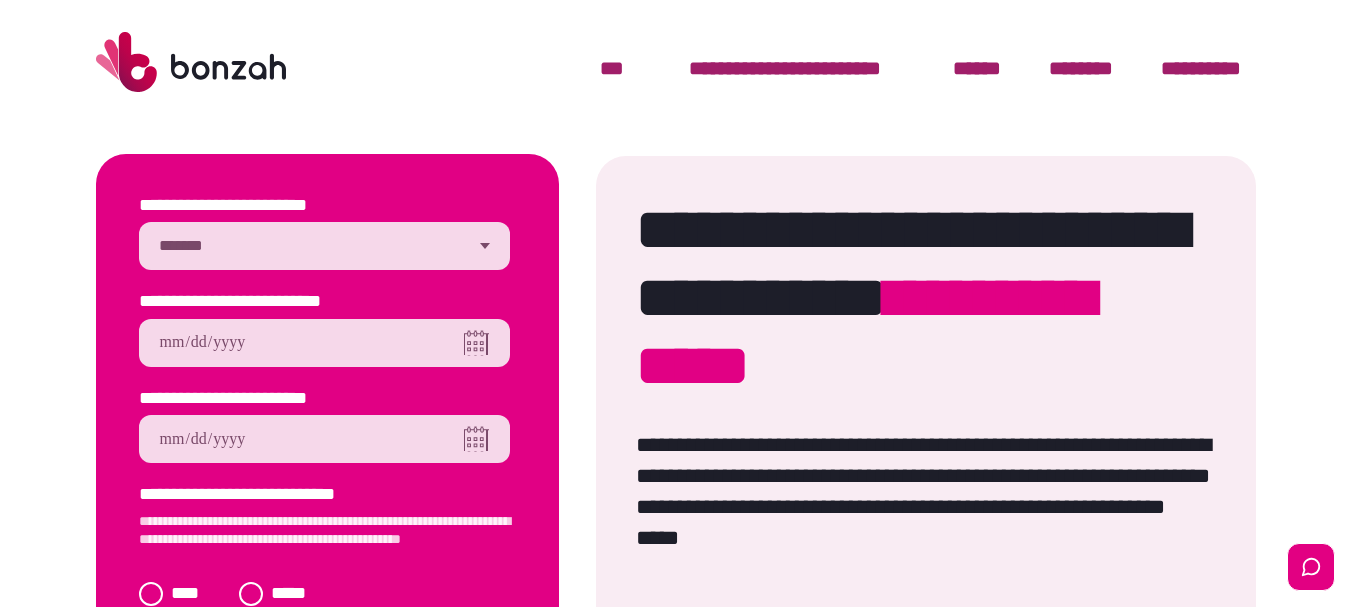 click on "**********" at bounding box center [324, 246] 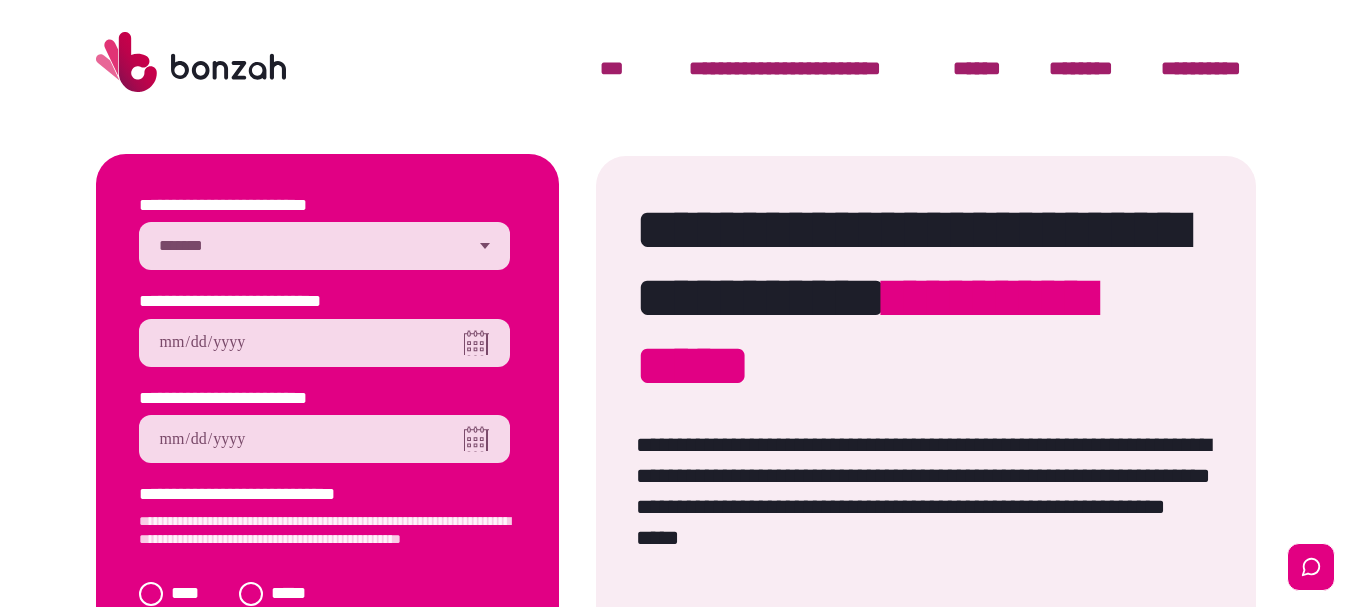 select on "********" 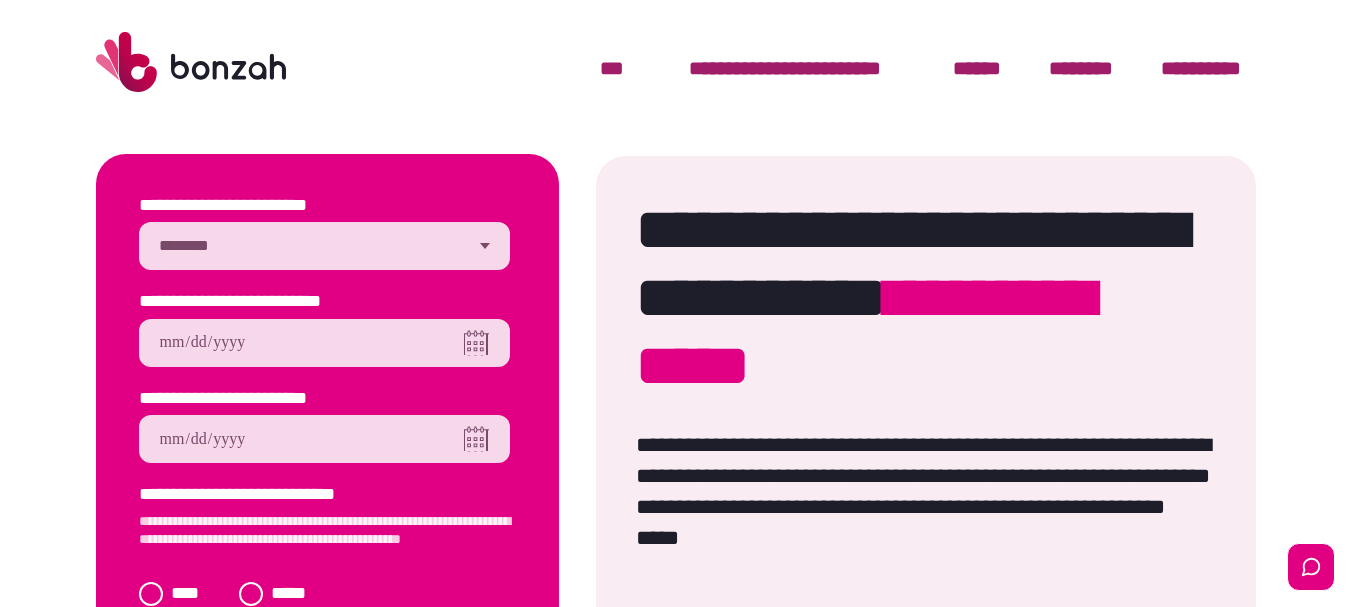 click on "[STREET_ADDRESS], [CITY], [STATE] [ZIP]" at bounding box center (324, 246) 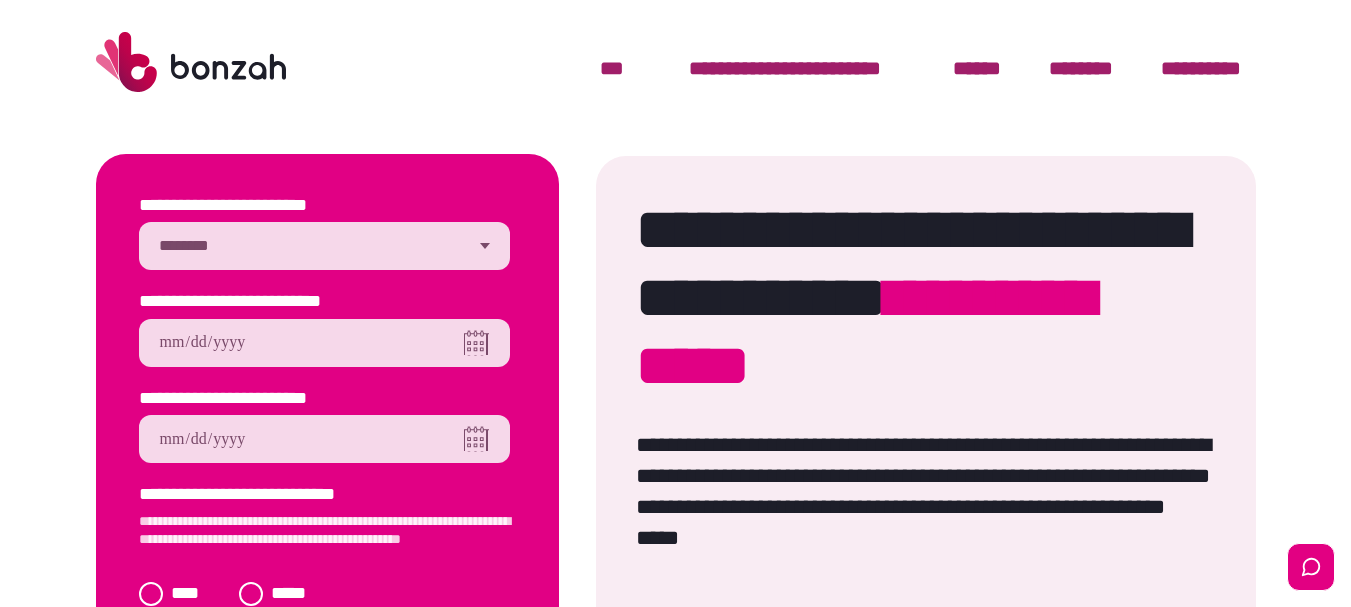 type on "[STREET_ADDRESS], [CITY], [STATE] [ZIP]" 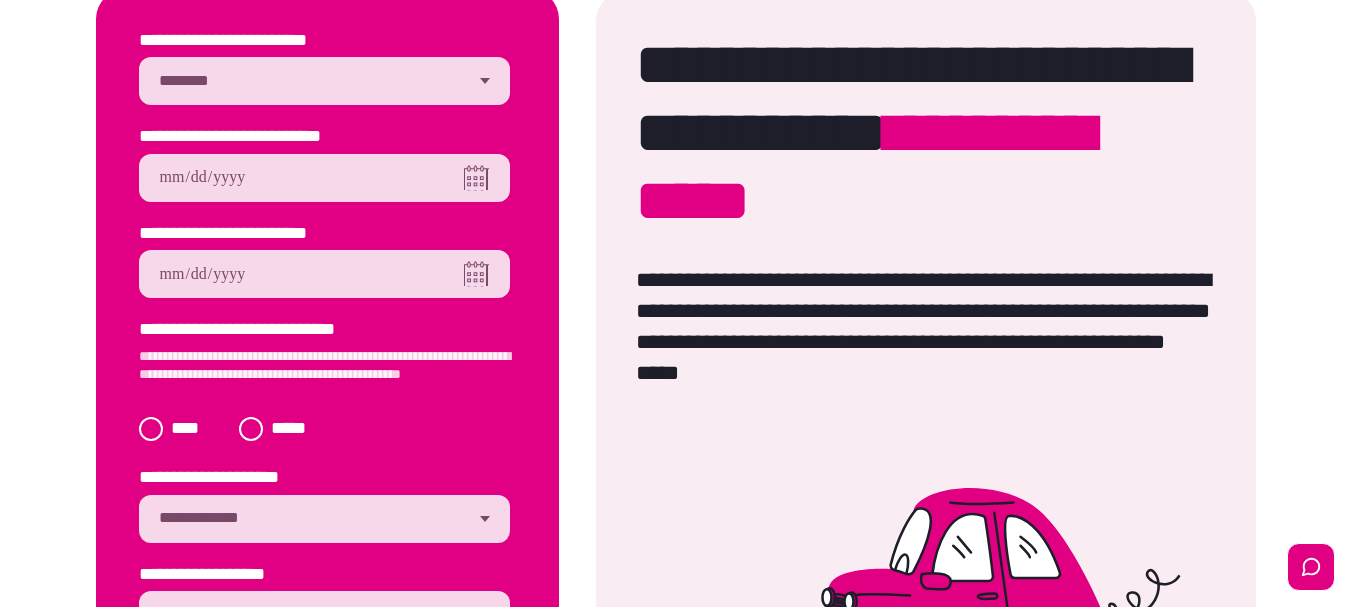 scroll, scrollTop: 175, scrollLeft: 0, axis: vertical 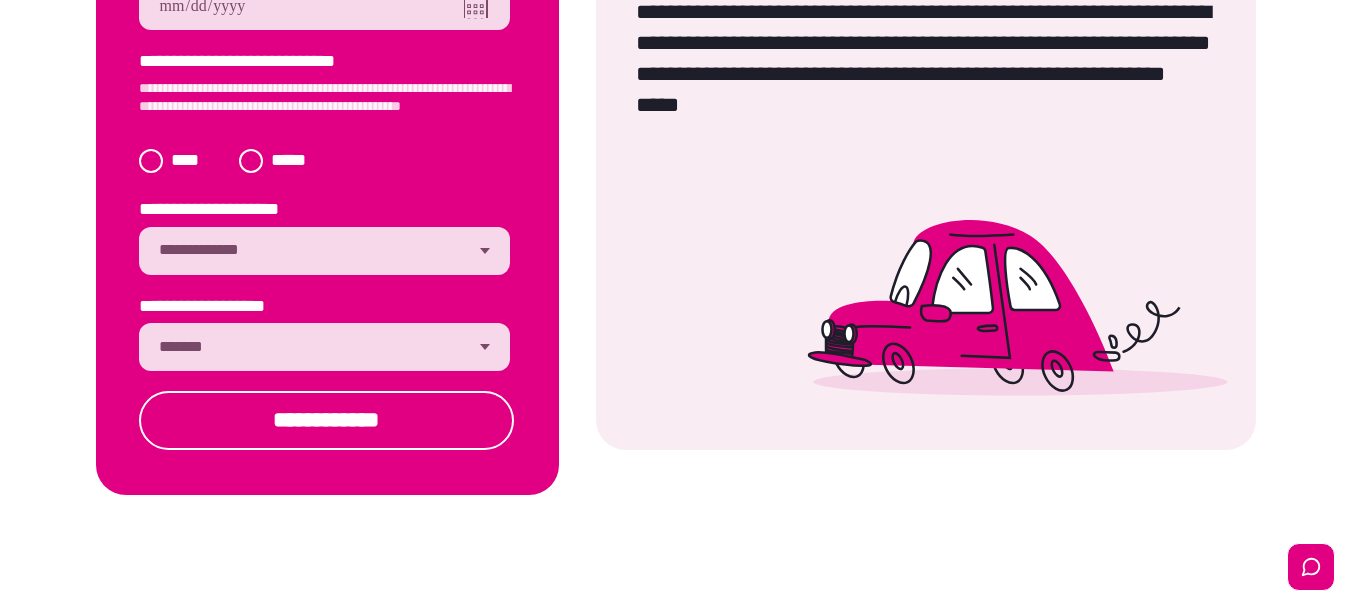 click on "[STREET_ADDRESS], [CITY], [STATE] [ZIP]" at bounding box center [324, 347] 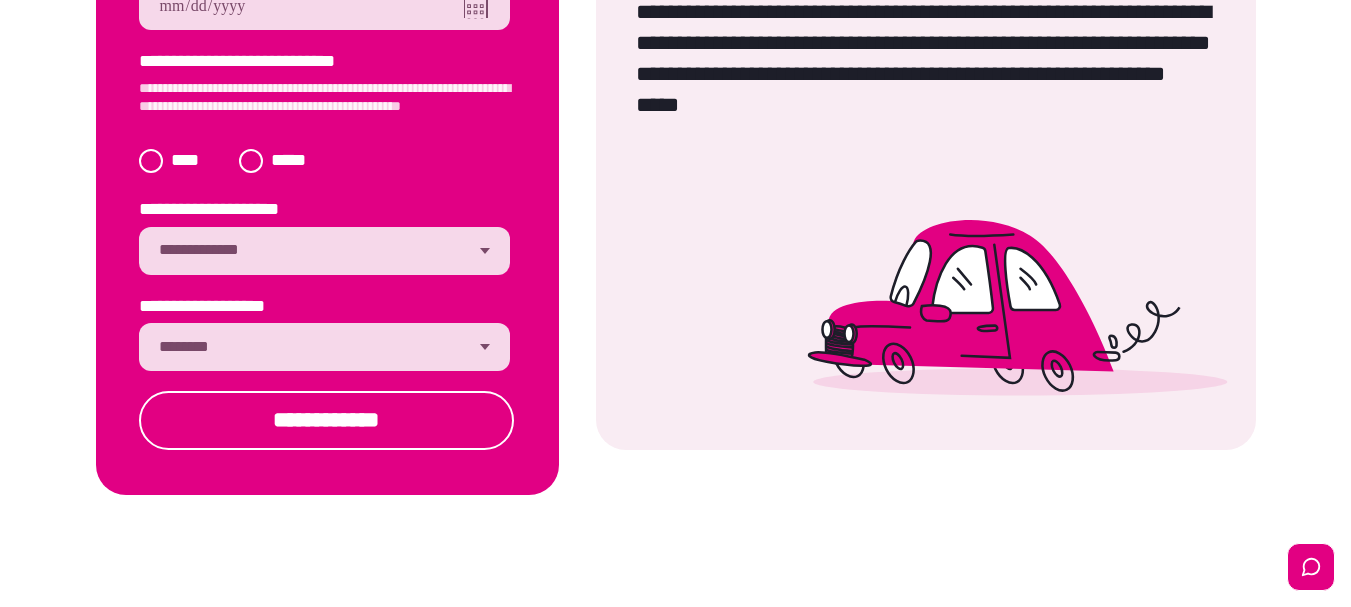click on "[STREET_ADDRESS], [CITY], [STATE] [ZIP]" at bounding box center (324, 347) 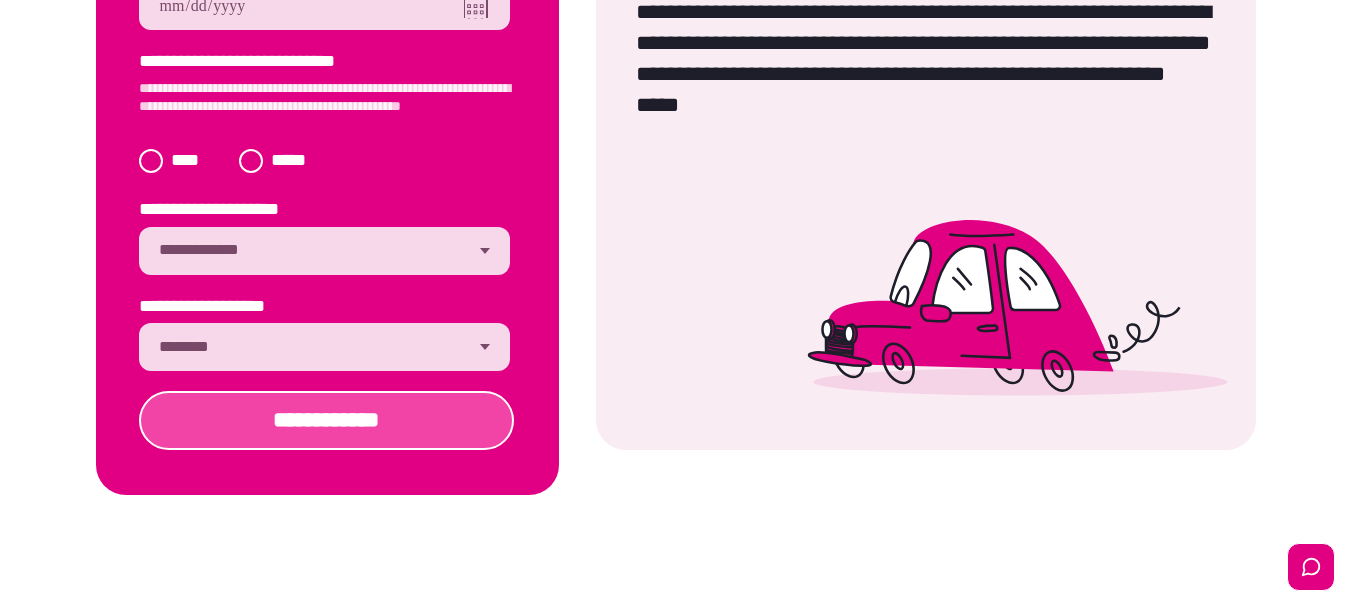 click on "[NAME]" at bounding box center [326, 420] 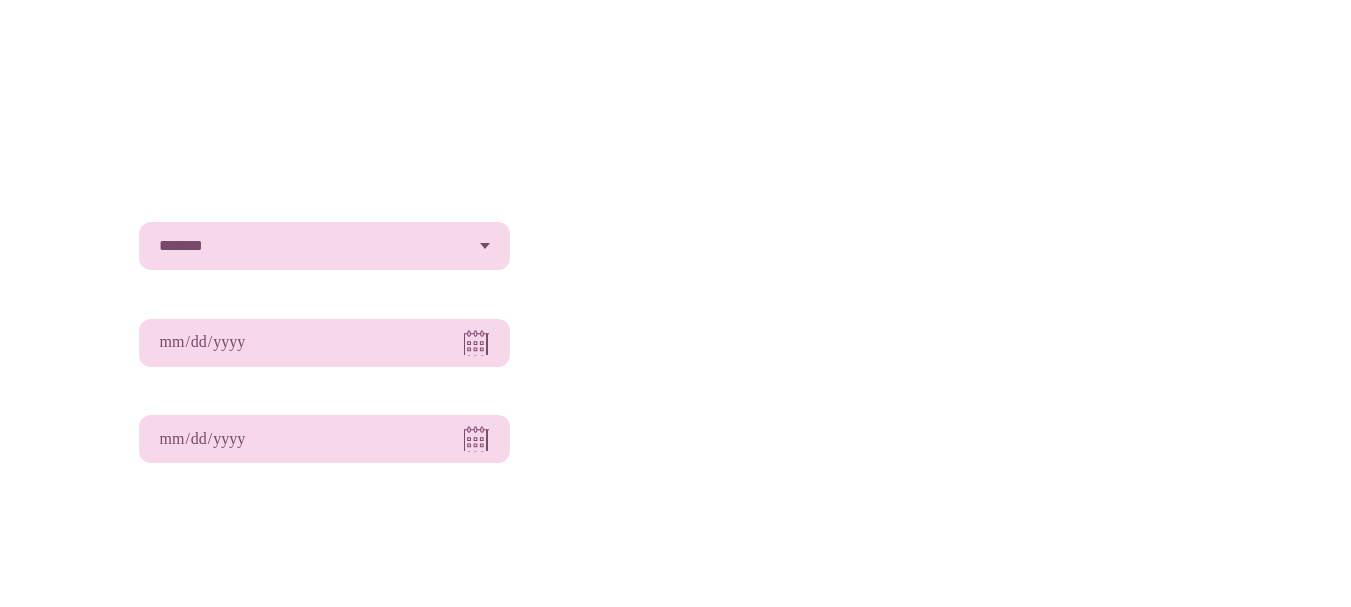 scroll, scrollTop: 0, scrollLeft: 0, axis: both 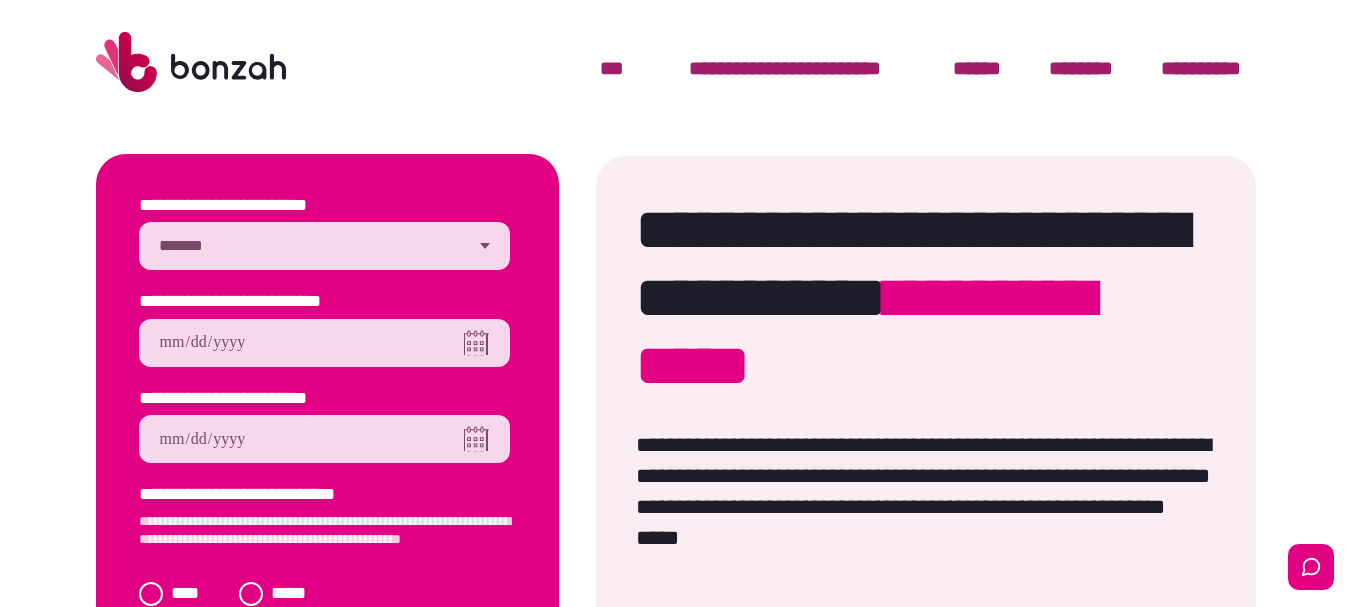click on "[STREET_ADDRESS], [CITY], [STATE] [ZIP]" at bounding box center (324, 246) 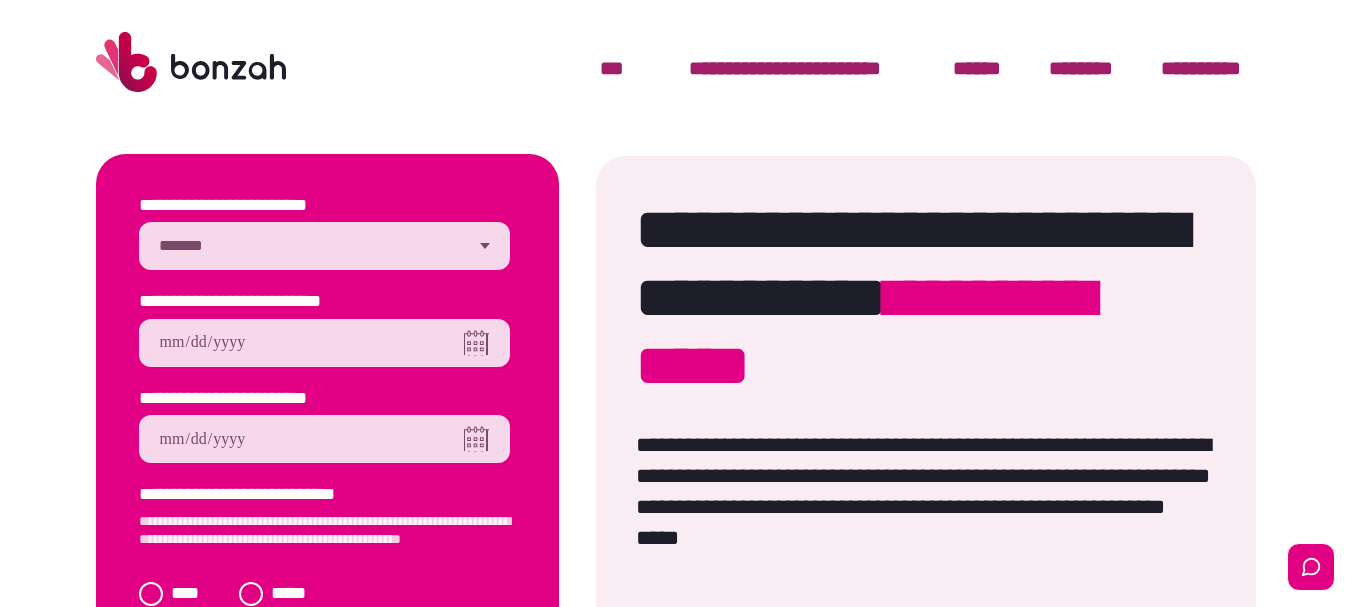 select on "[NAME]" 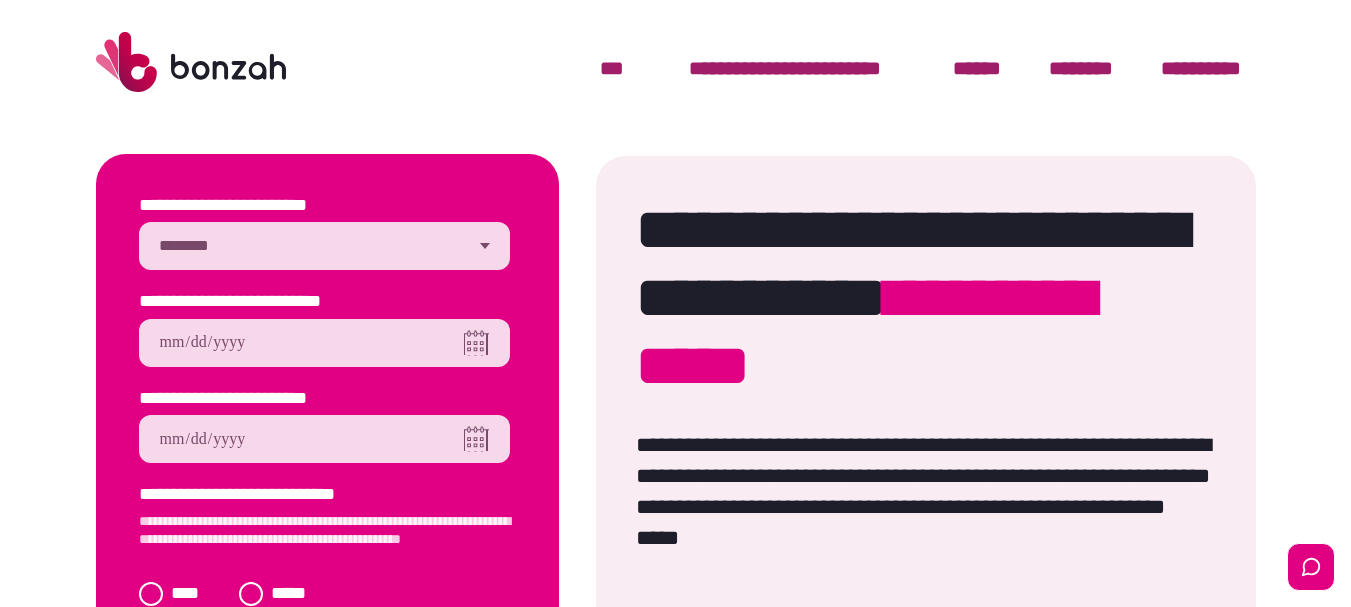 click on "[STREET_ADDRESS], [CITY], [STATE] [ZIP]" at bounding box center [324, 246] 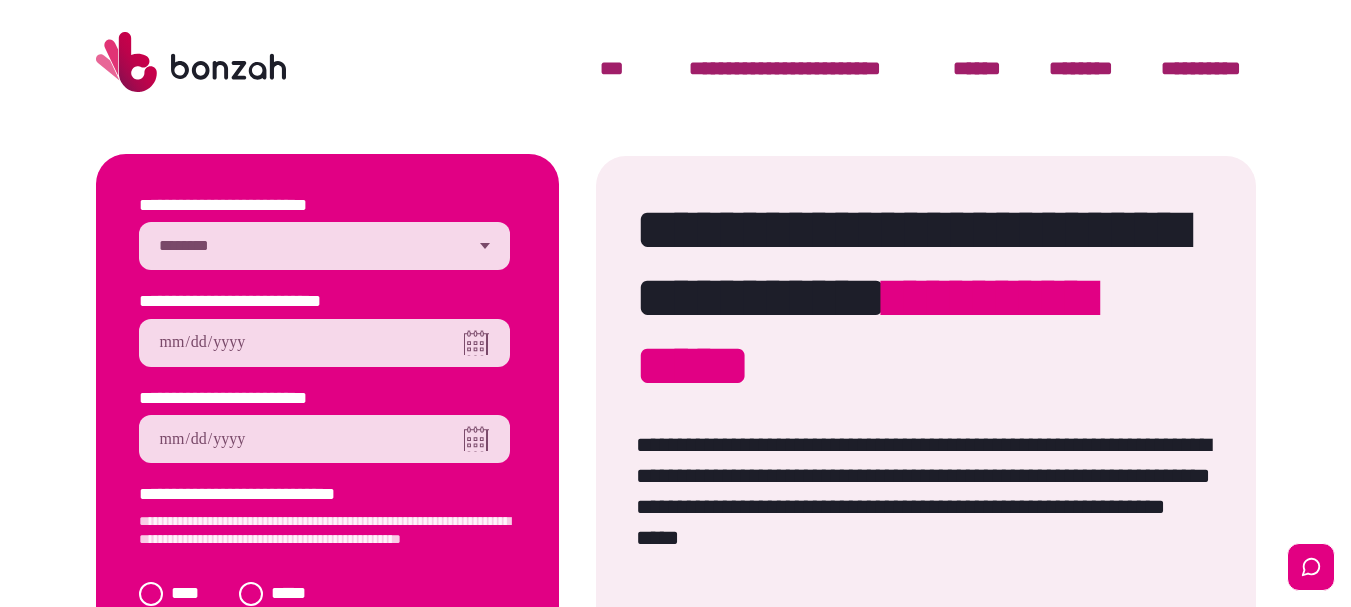 type on "[STREET_ADDRESS], [CITY], [STATE] [ZIP]" 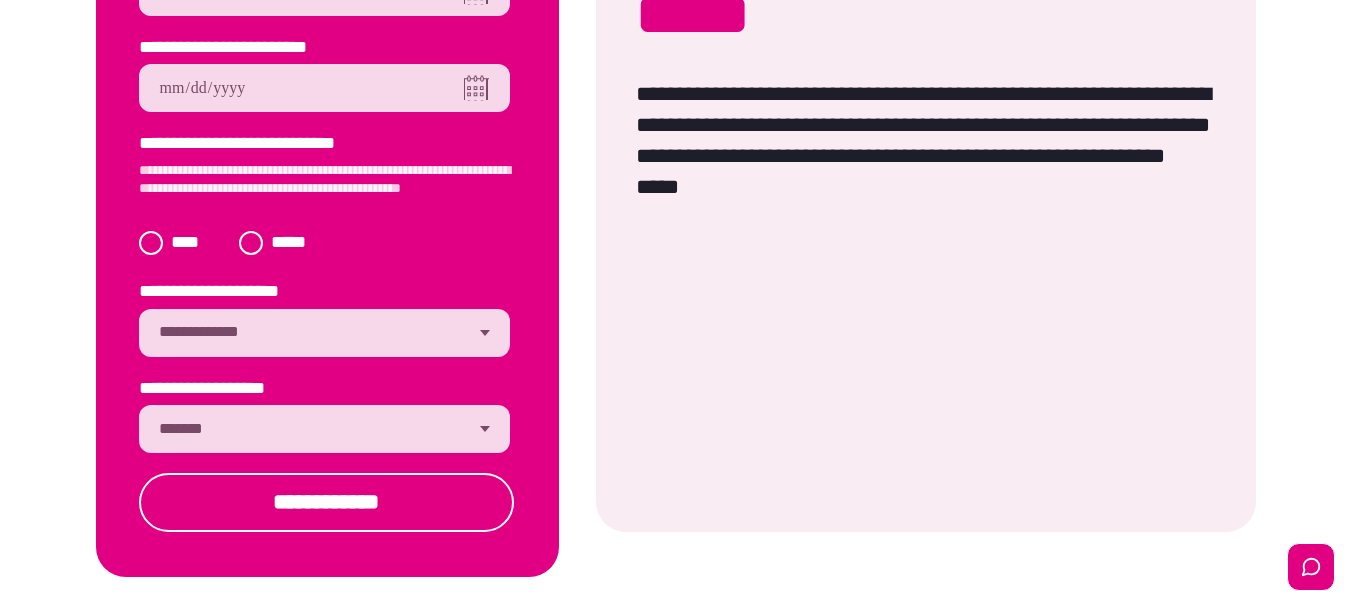 scroll, scrollTop: 444, scrollLeft: 0, axis: vertical 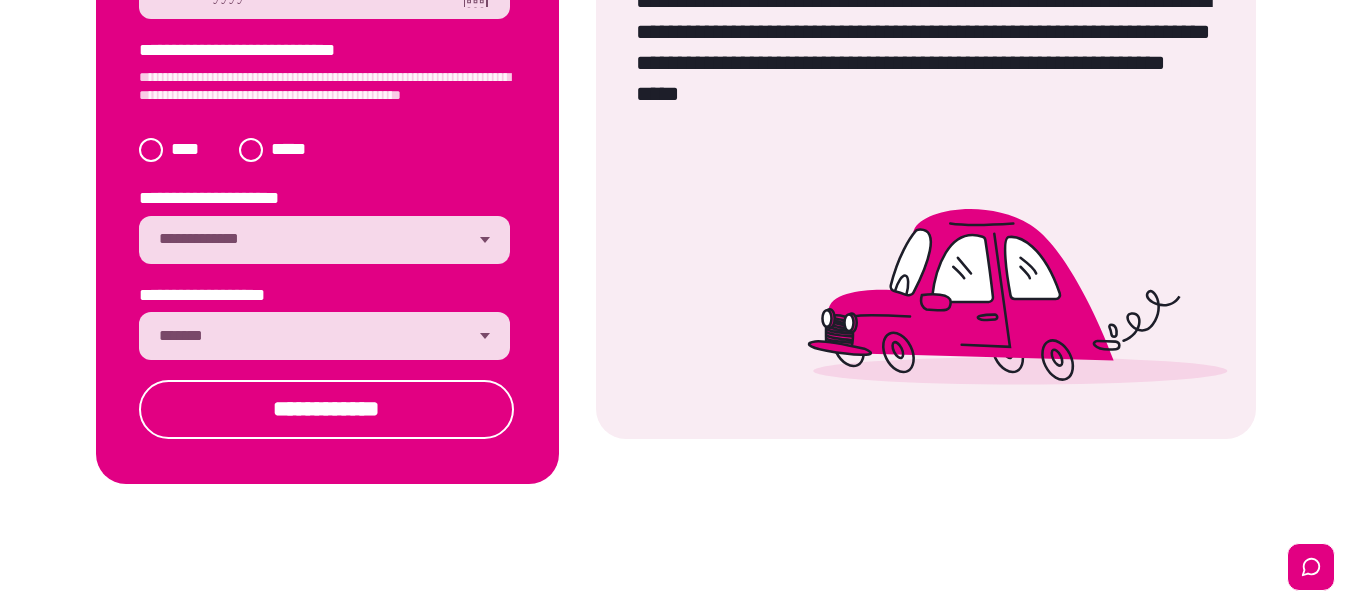 click on "[STREET_ADDRESS], [CITY], [STATE] [ZIP]" at bounding box center (324, 336) 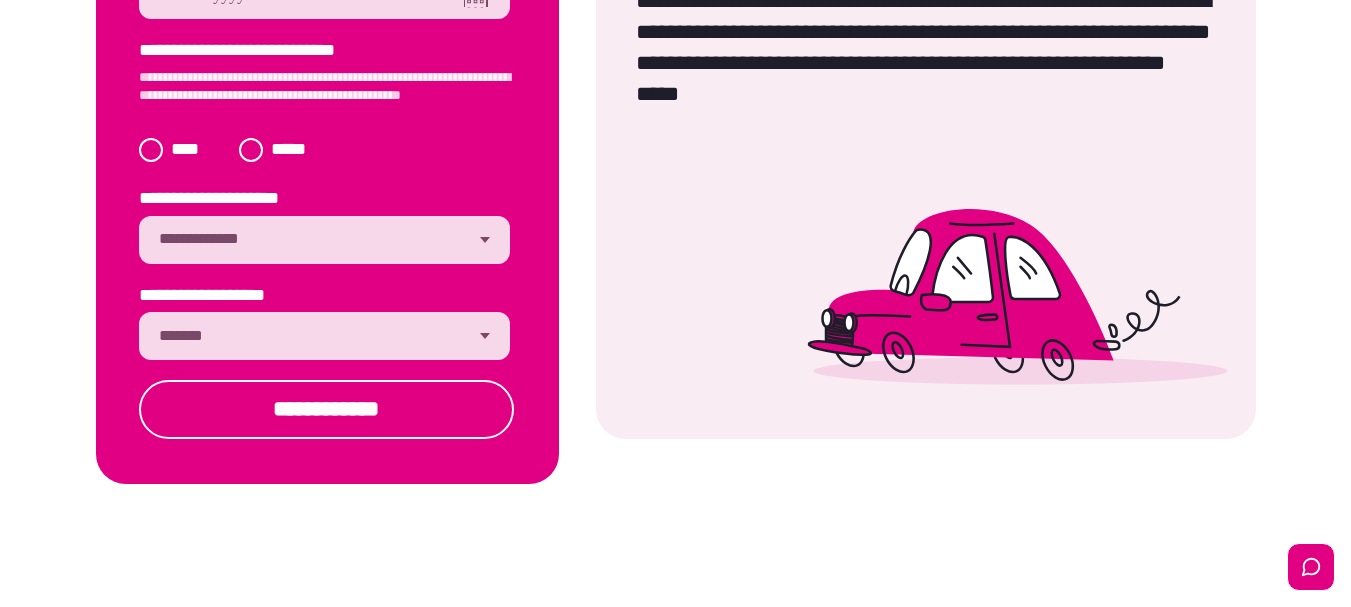 select on "[NAME]" 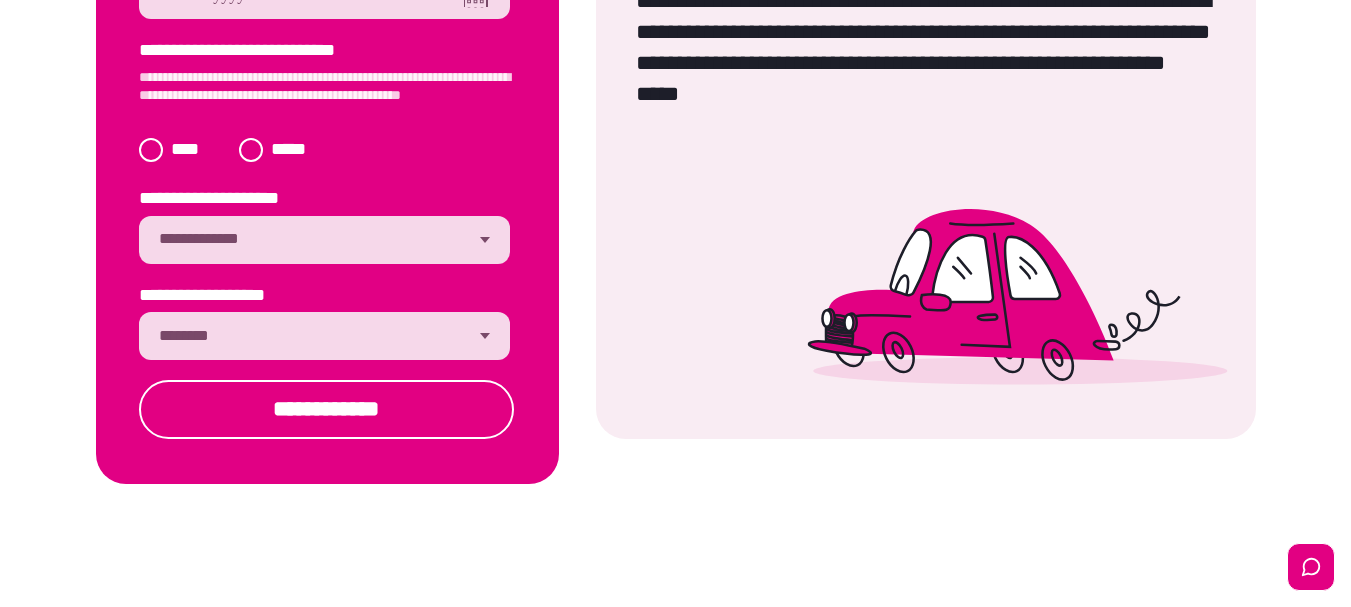 click on "[STREET_ADDRESS], [CITY], [STATE] [ZIP]" at bounding box center [324, 336] 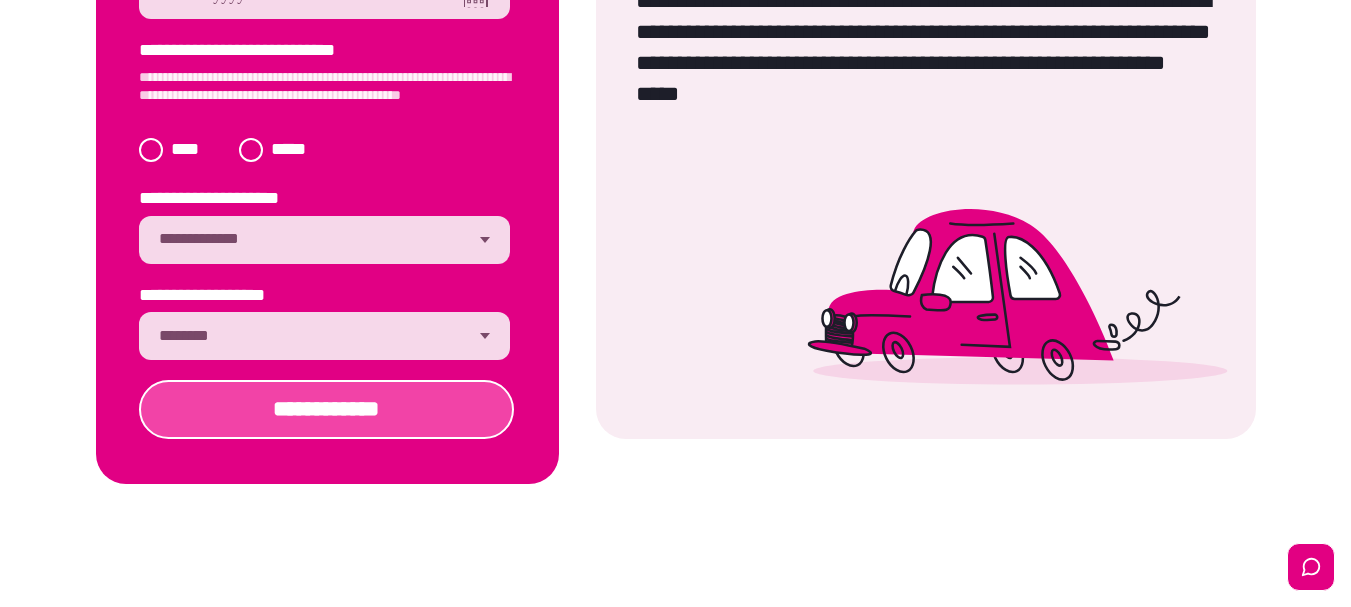 click on "[NAME]" at bounding box center (326, 409) 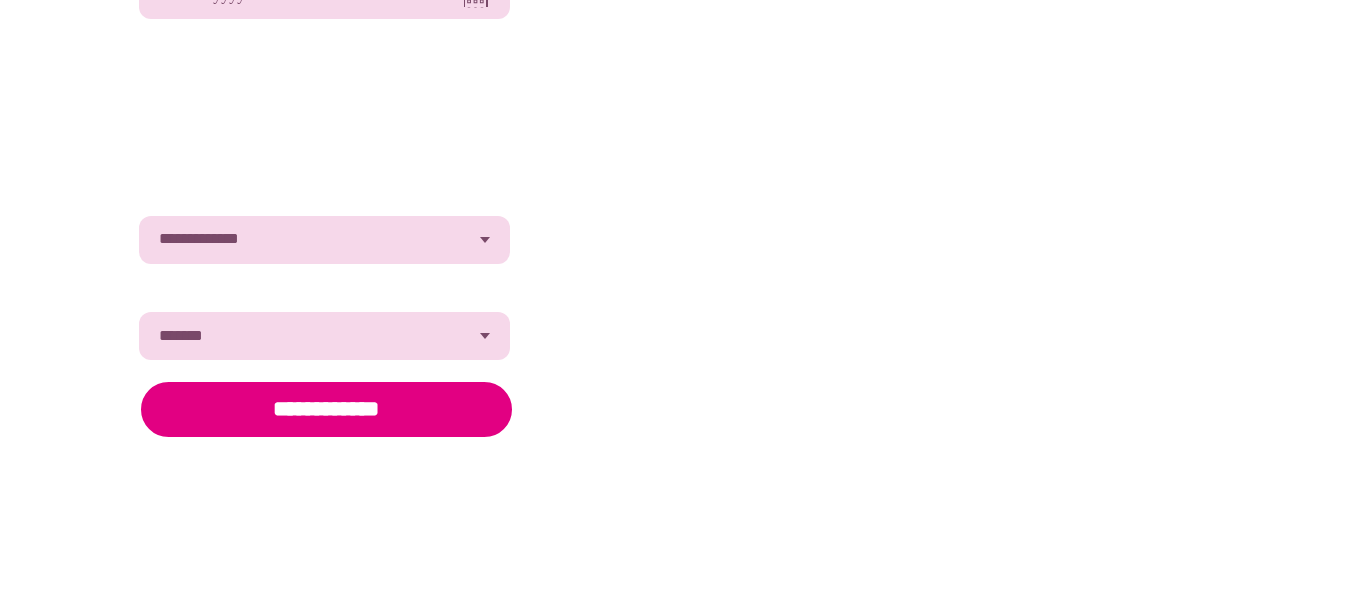 scroll, scrollTop: 444, scrollLeft: 0, axis: vertical 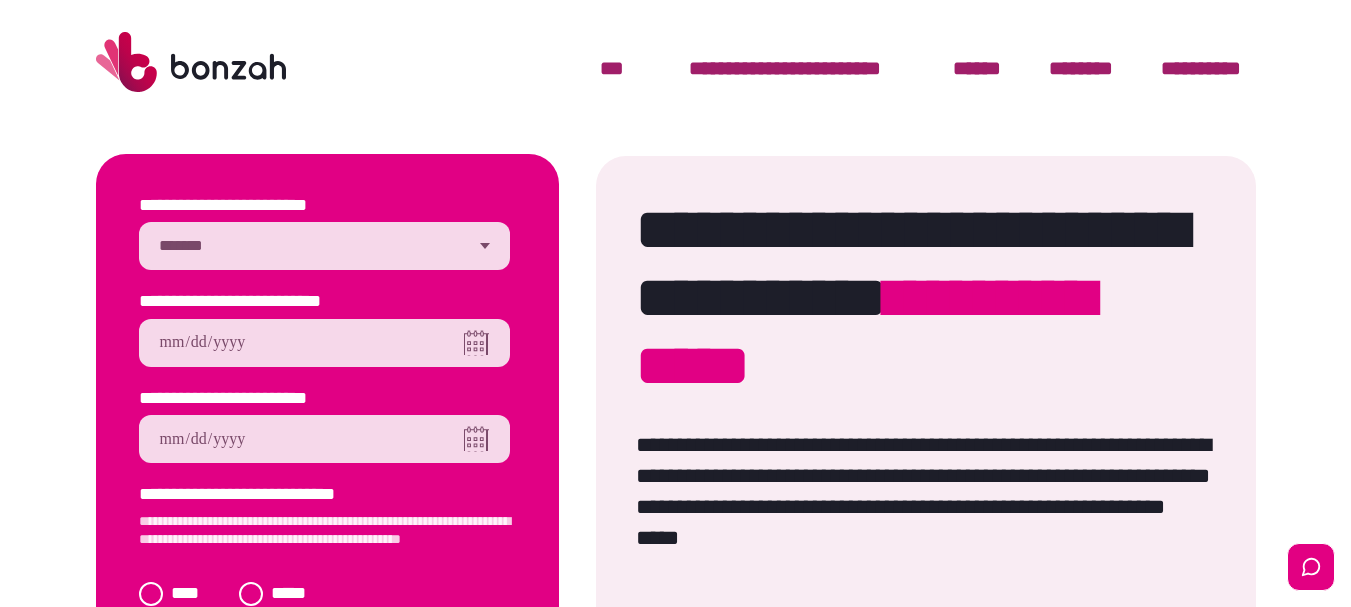click on "[STREET_ADDRESS], [CITY], [STATE] [ZIP]" at bounding box center [1201, 68] 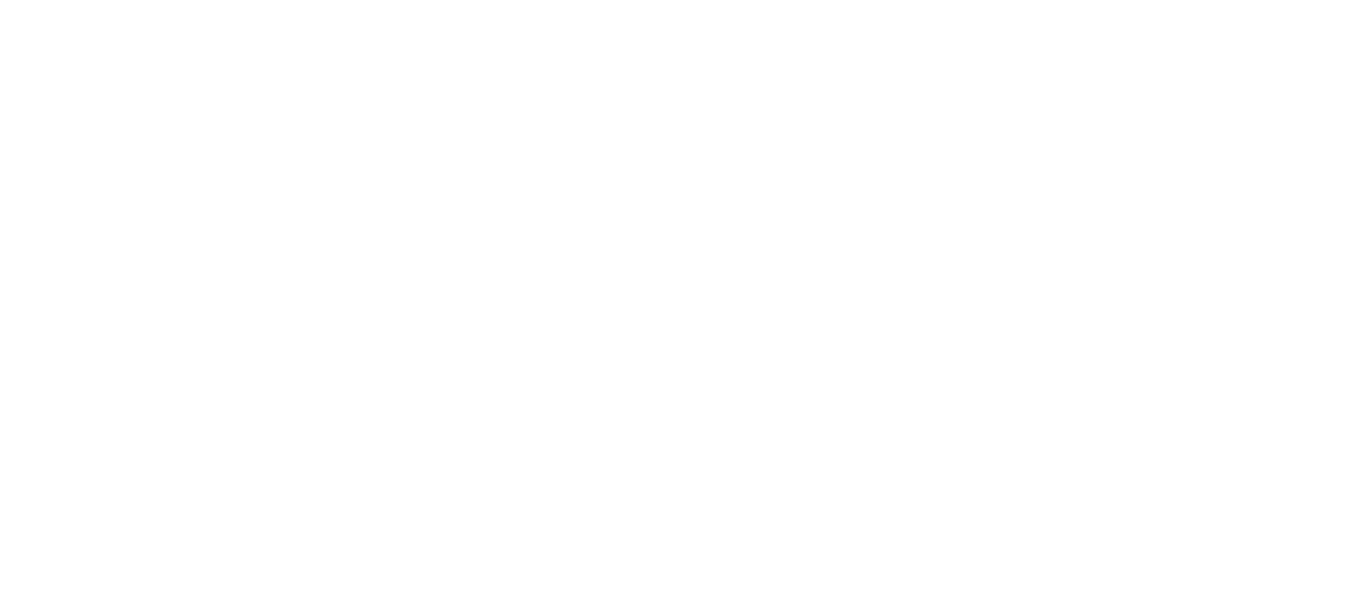 scroll, scrollTop: 0, scrollLeft: 0, axis: both 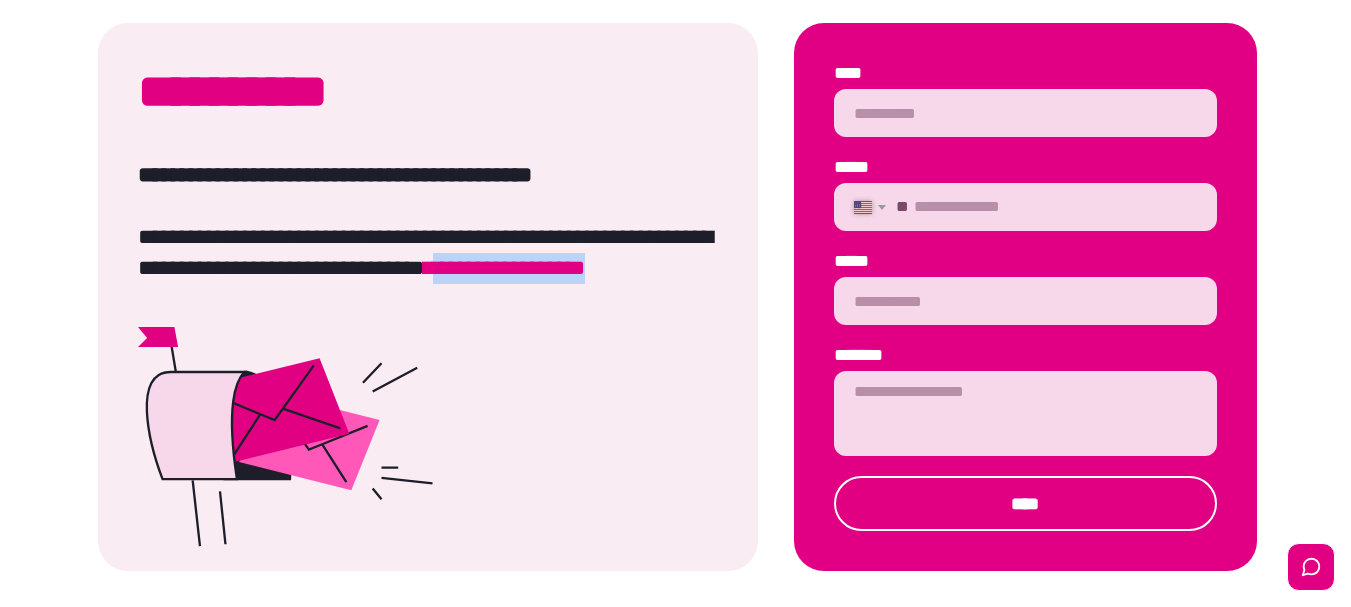 drag, startPoint x: 711, startPoint y: 271, endPoint x: 503, endPoint y: 267, distance: 208.03845 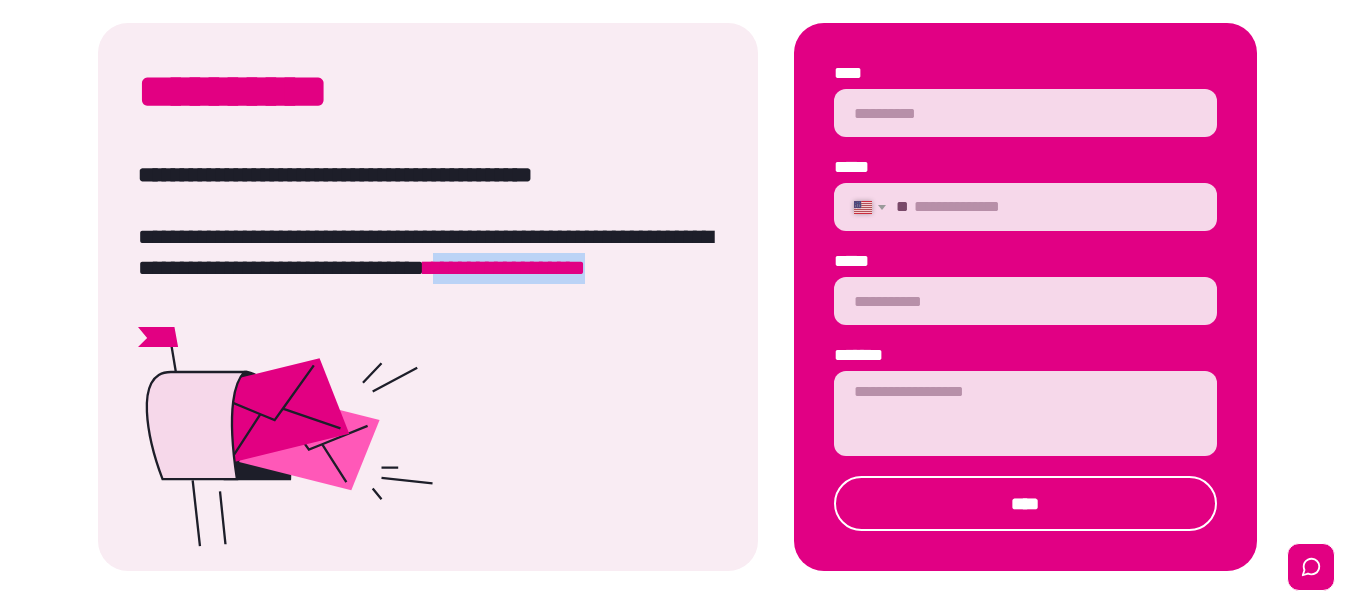 click on "[DRIVER LICENSE]" at bounding box center [427, 222] 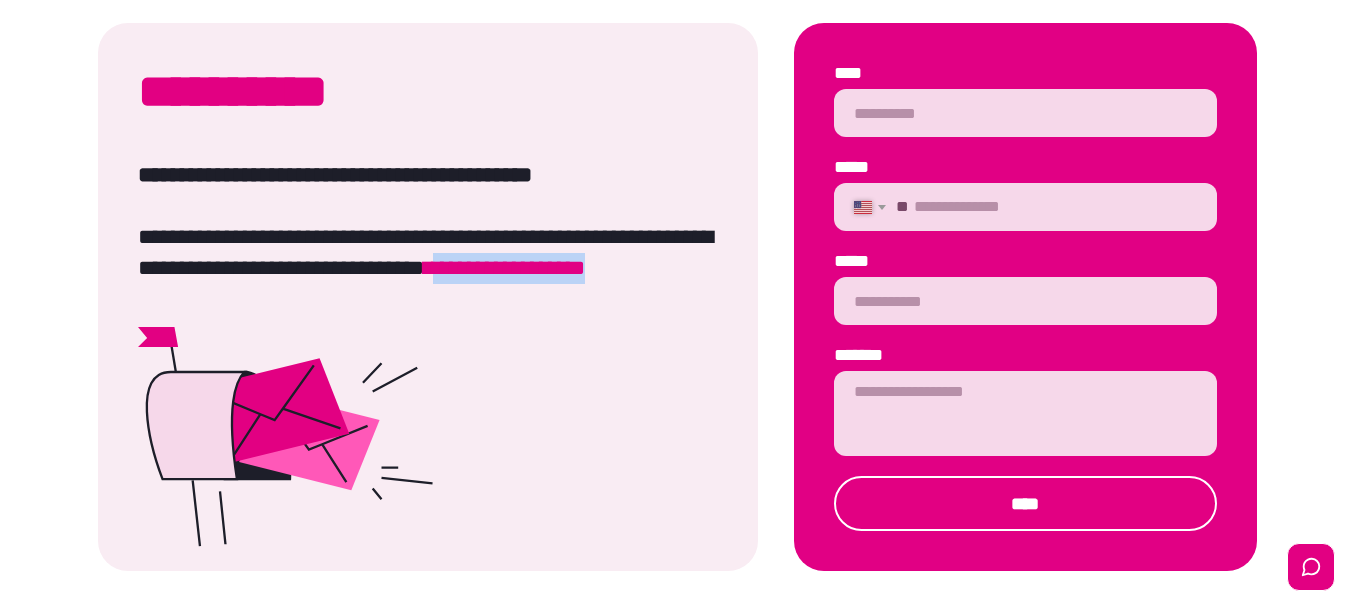 scroll, scrollTop: 56, scrollLeft: 0, axis: vertical 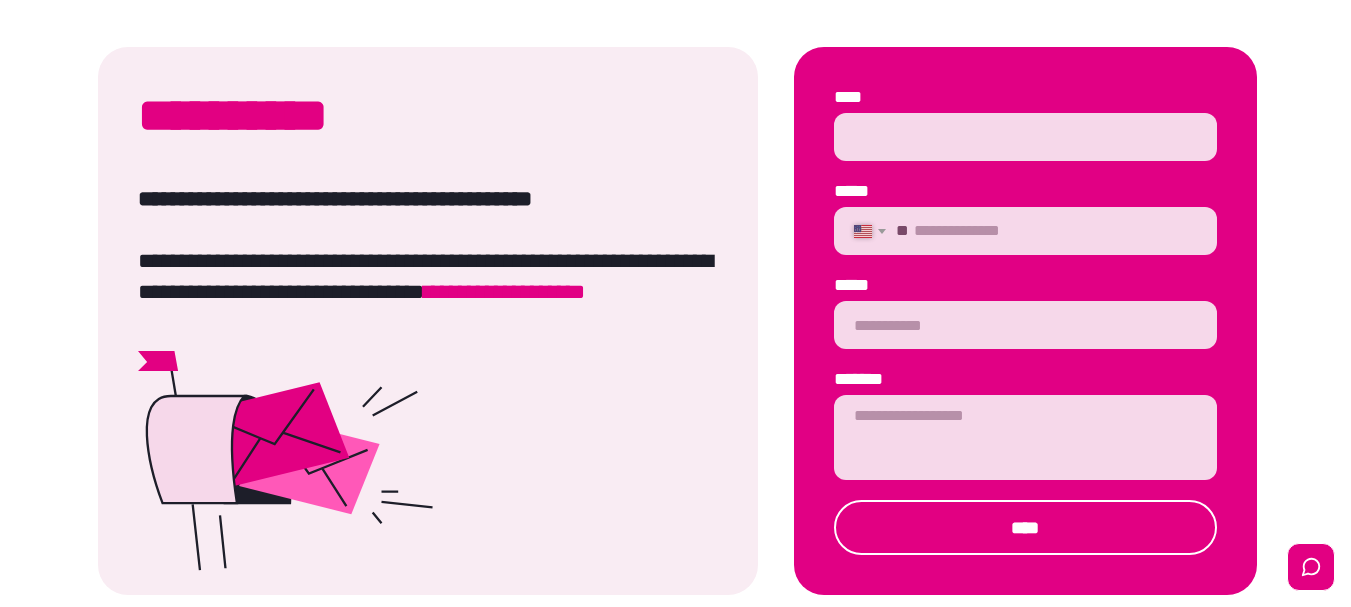 click on "****" at bounding box center (1025, 137) 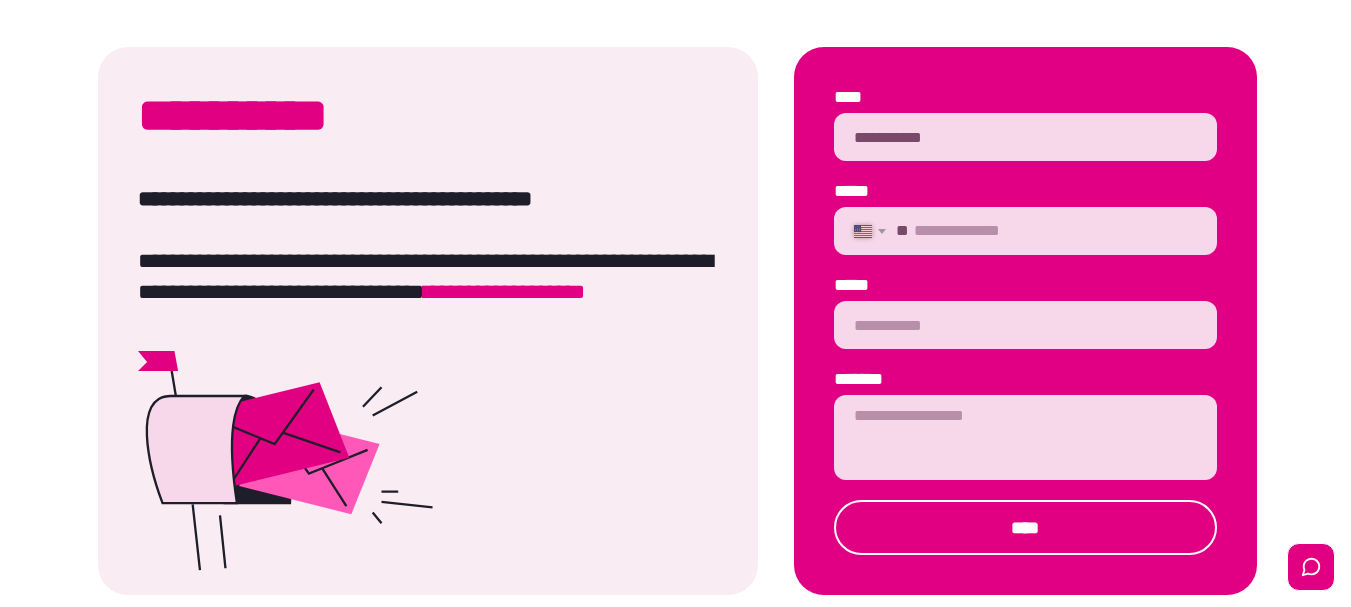 type on "**********" 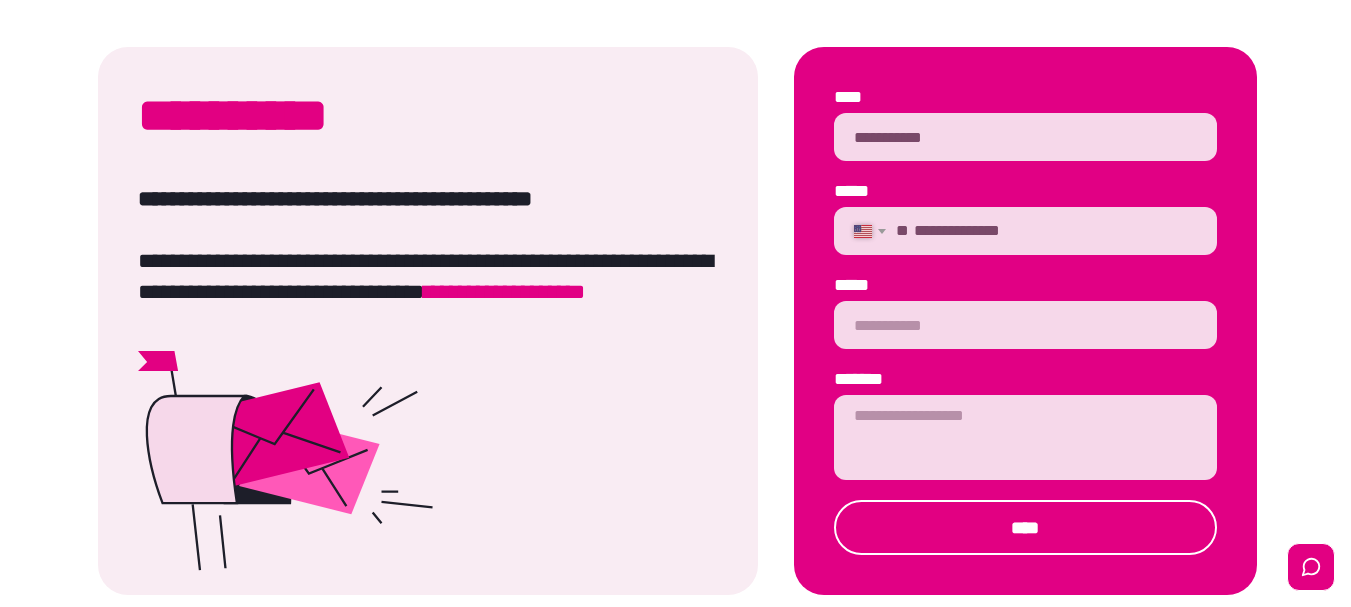 type on "**********" 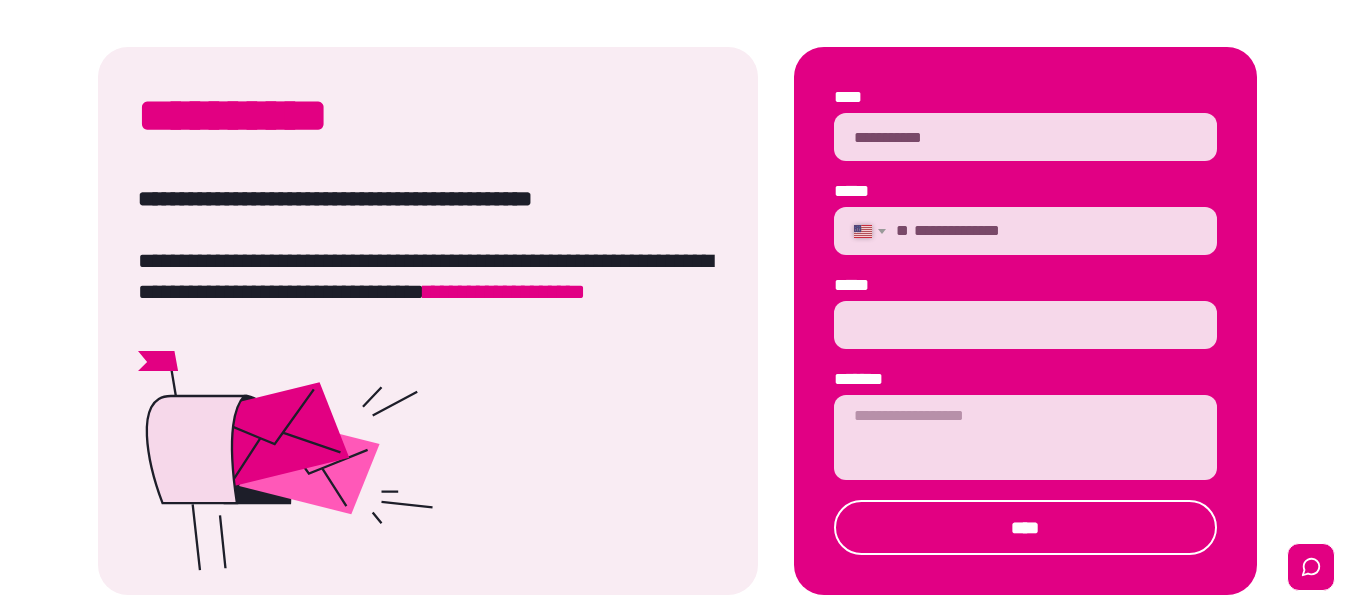 click on "*****" at bounding box center [1025, 325] 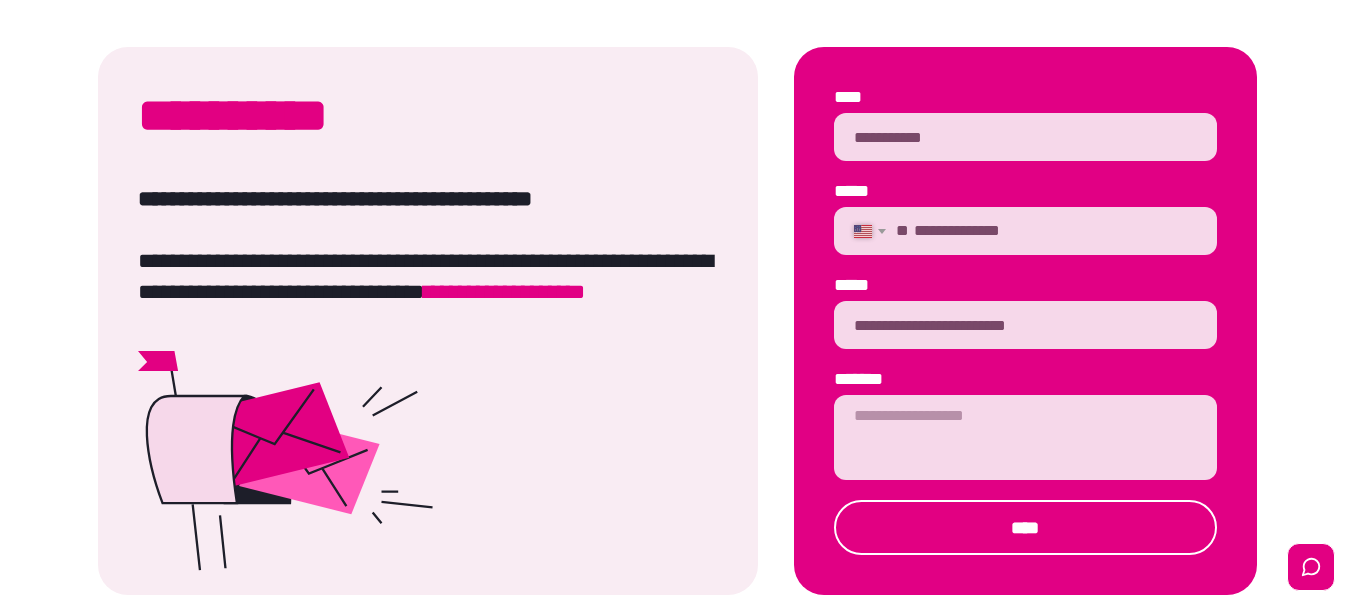 click on "*******" at bounding box center [1025, 437] 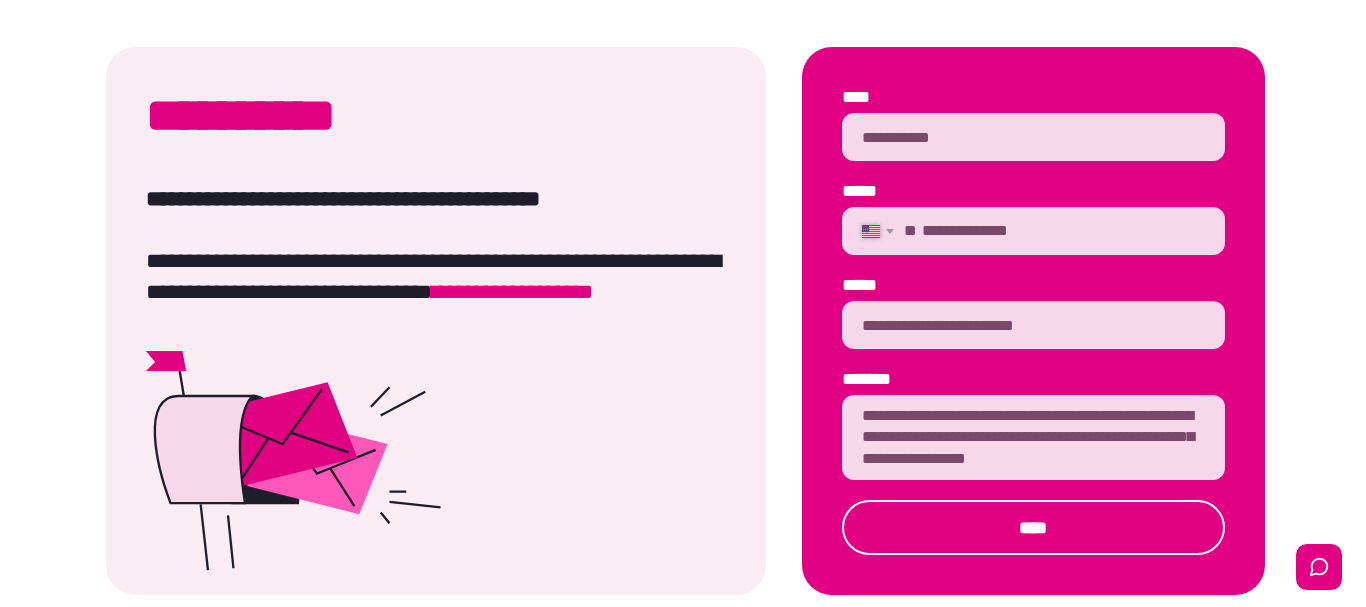 scroll, scrollTop: 9, scrollLeft: 0, axis: vertical 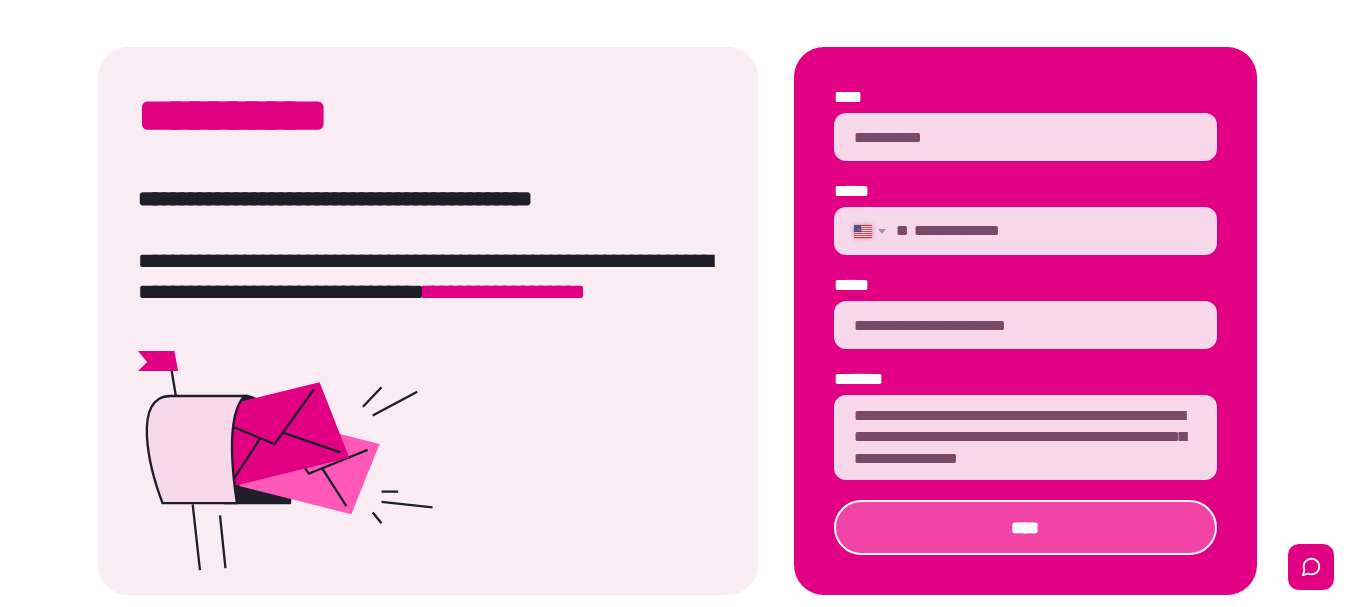 type on "**********" 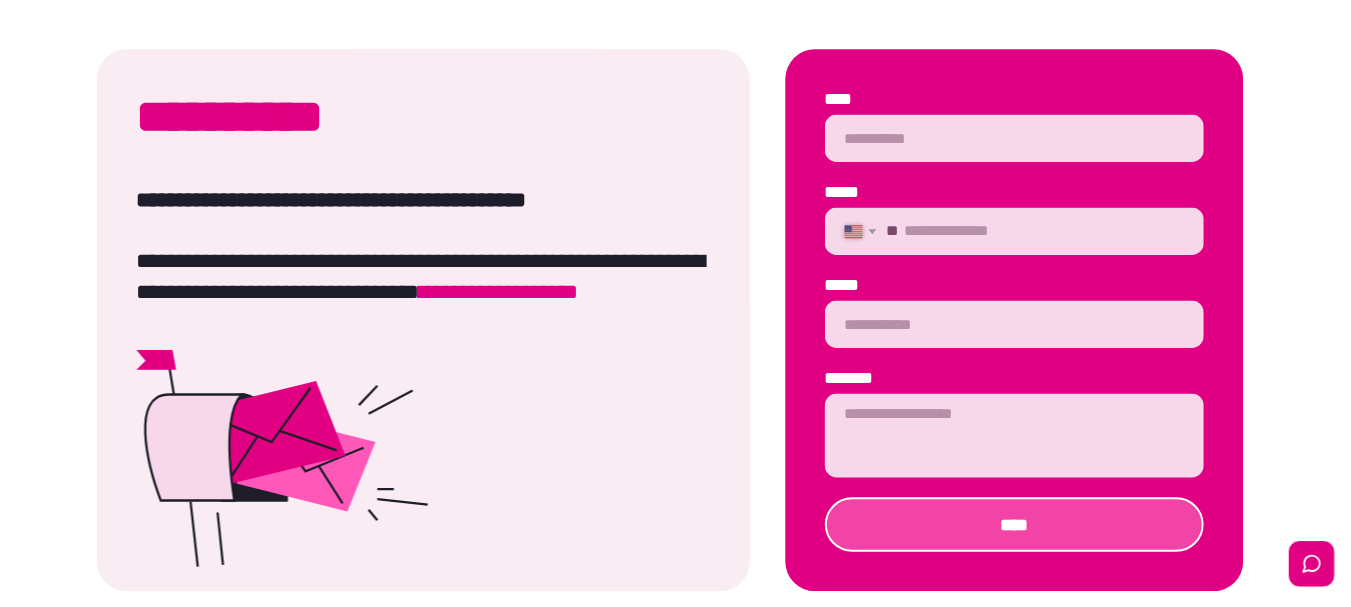 scroll, scrollTop: 0, scrollLeft: 0, axis: both 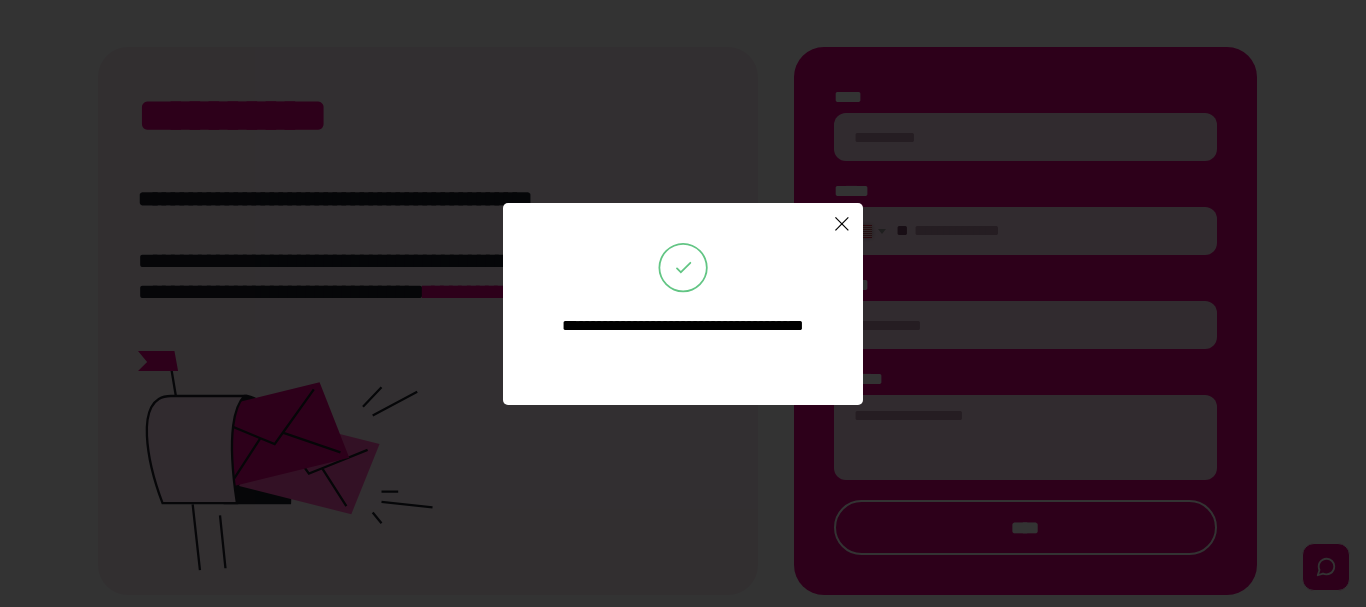 click at bounding box center (842, 224) 